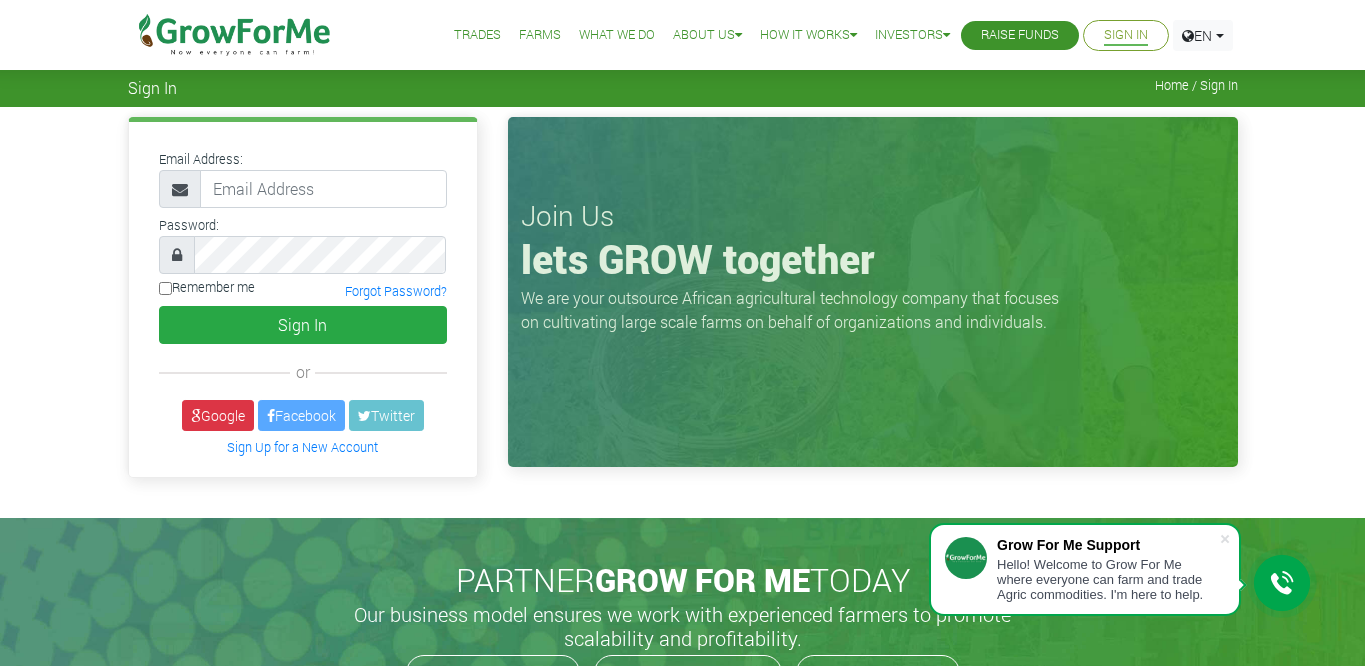scroll, scrollTop: 0, scrollLeft: 0, axis: both 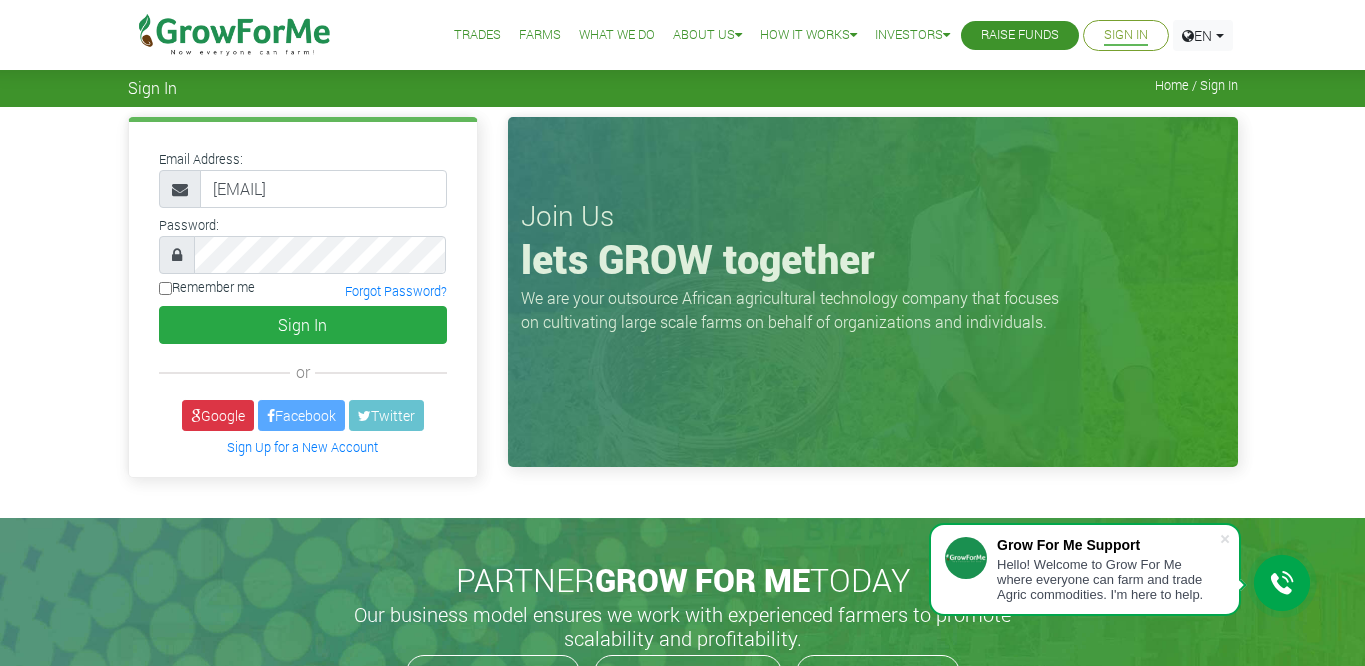 click on "0554599744@growformecm" at bounding box center (323, 189) 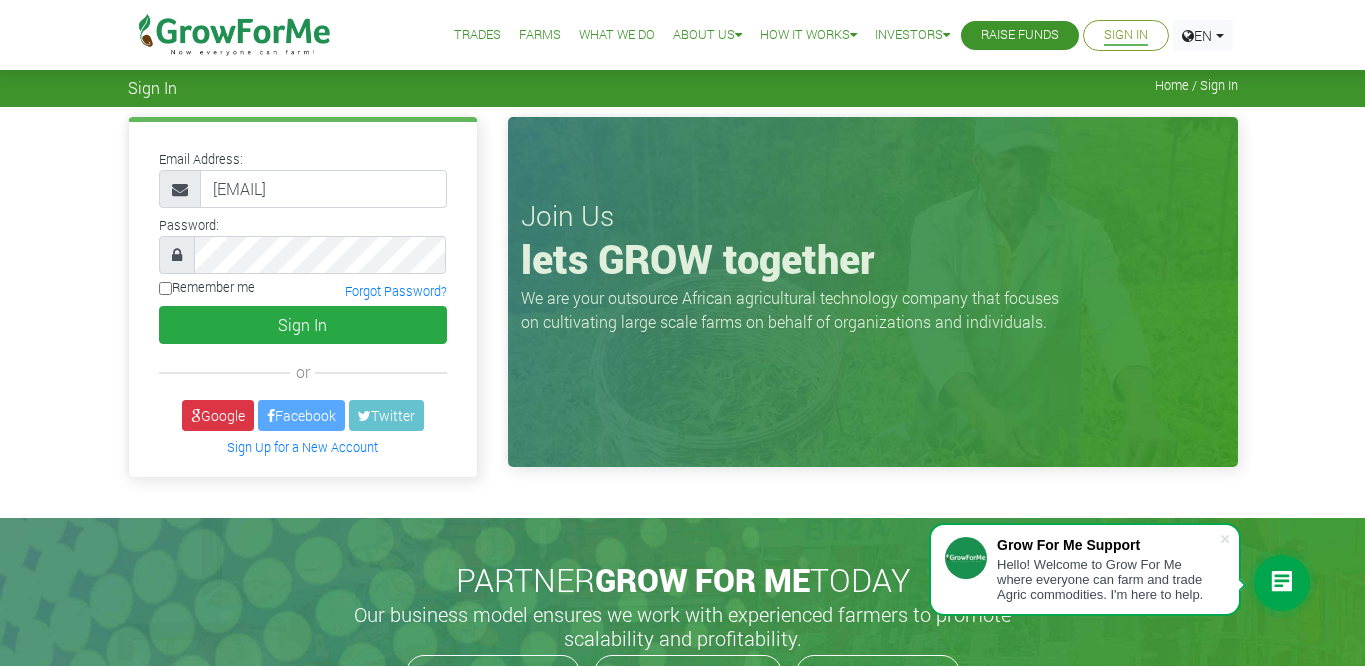 click on "0554599744@growforme.cm" at bounding box center (323, 189) 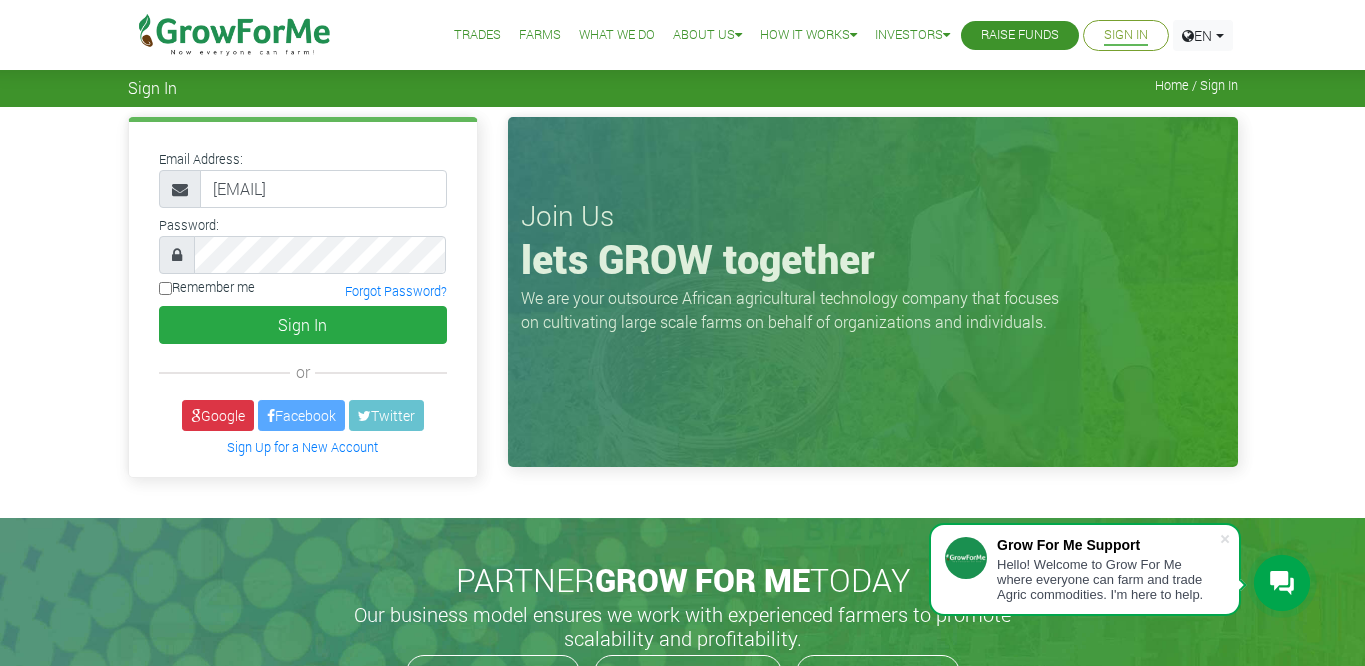 type on "0554599744@growforme.com" 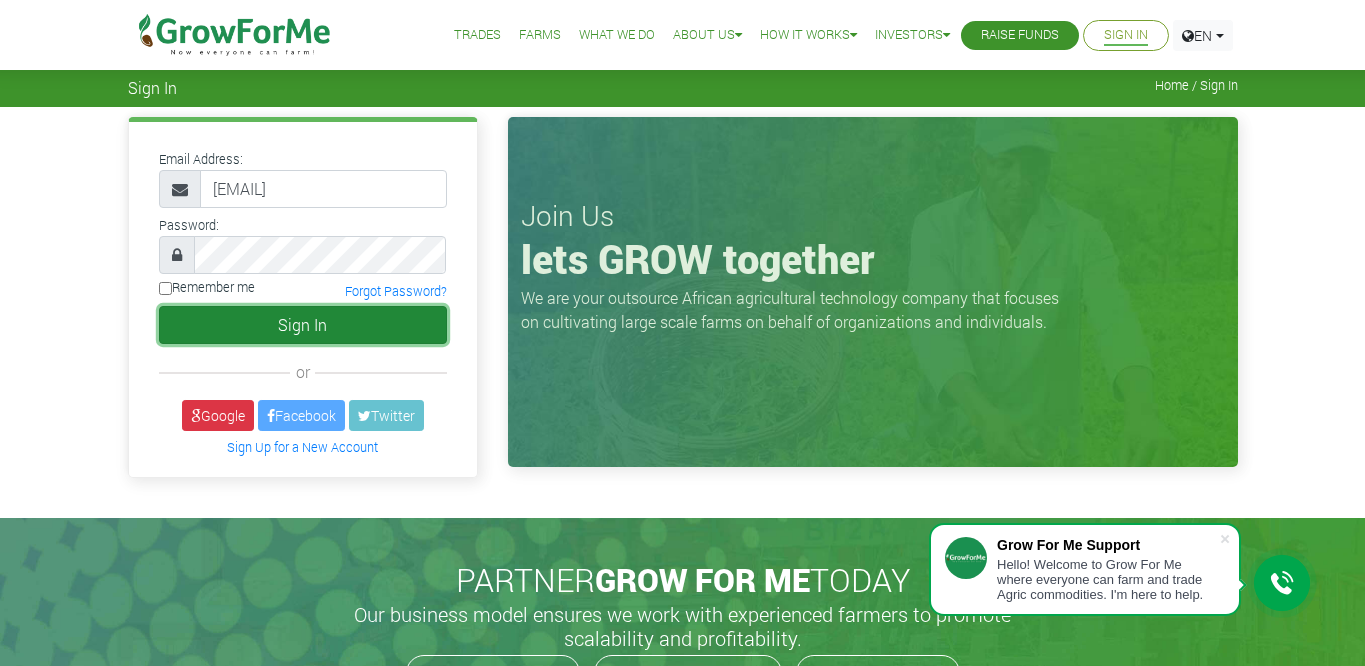 click on "Sign In" at bounding box center [303, 325] 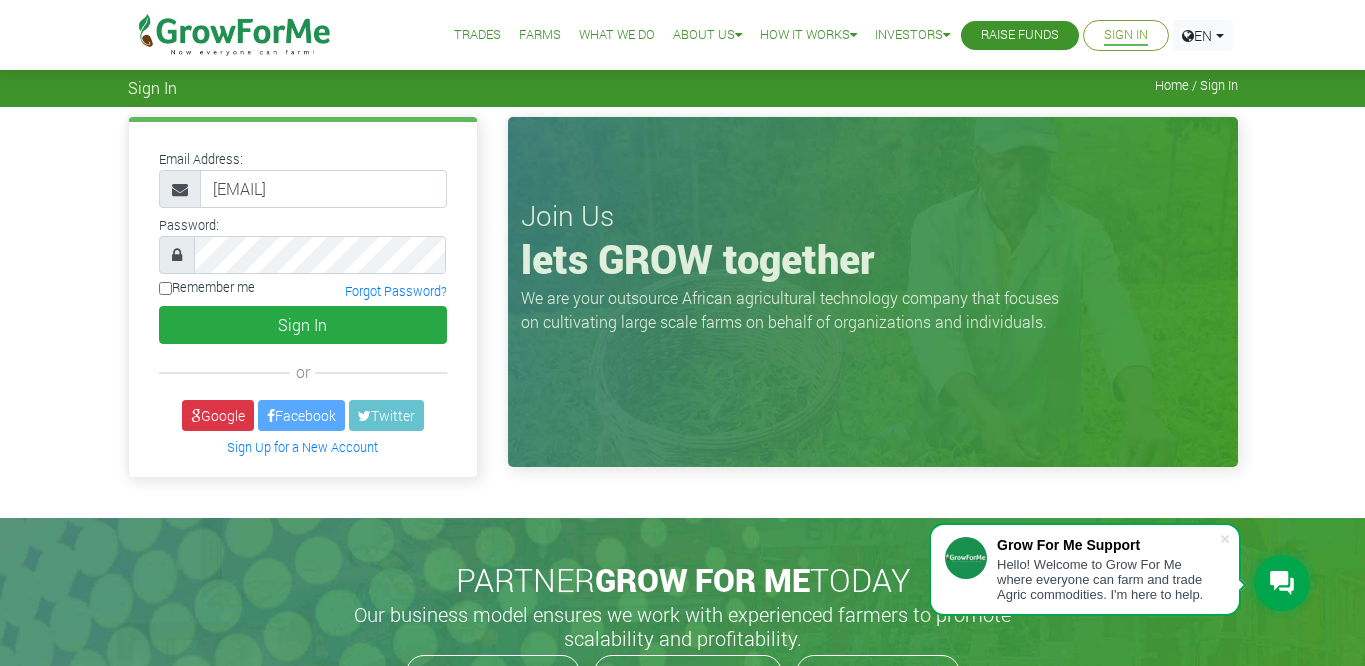 click on "Trades
Farms
What We Do
About Us
Traction
Our Vision
Our Team
Our Board
Our Advisers
Our Partners
SEC No Objection
How it Works
How To
FAQ
Webinar Registration
Investors
Investors
Pitch Deck" at bounding box center [682, 35] 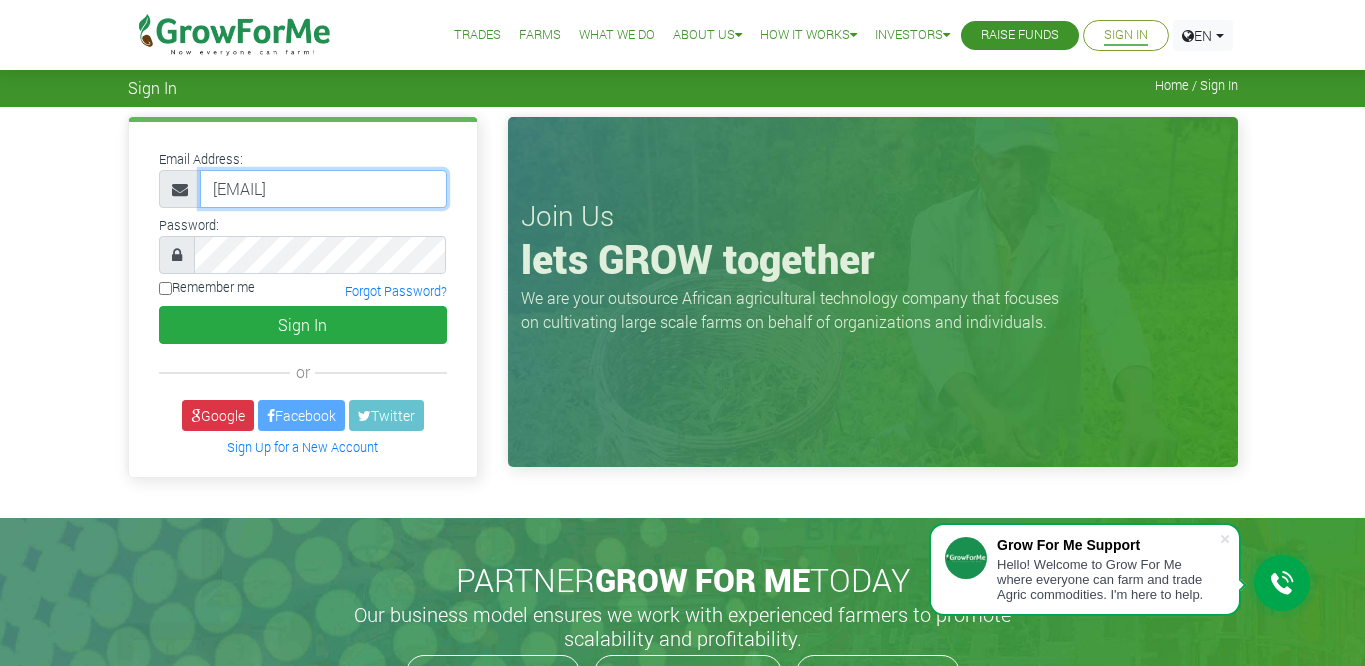 drag, startPoint x: 207, startPoint y: 189, endPoint x: 460, endPoint y: 193, distance: 253.03162 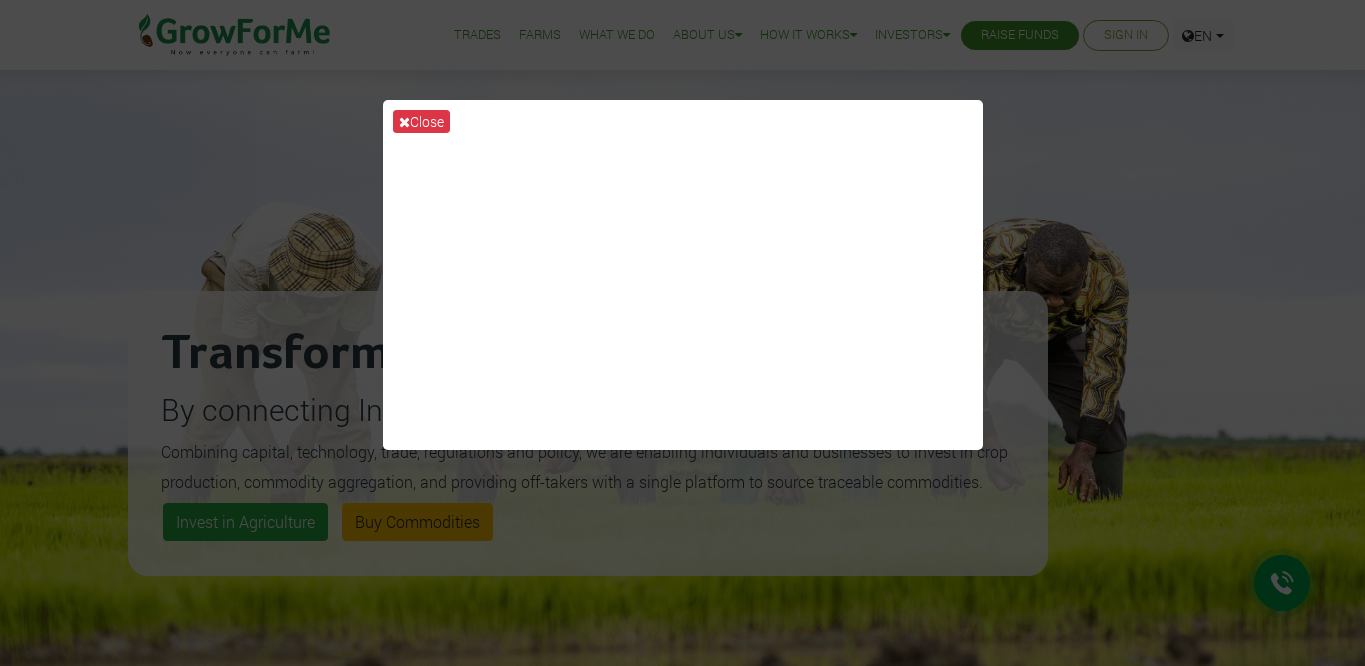 scroll, scrollTop: 0, scrollLeft: 0, axis: both 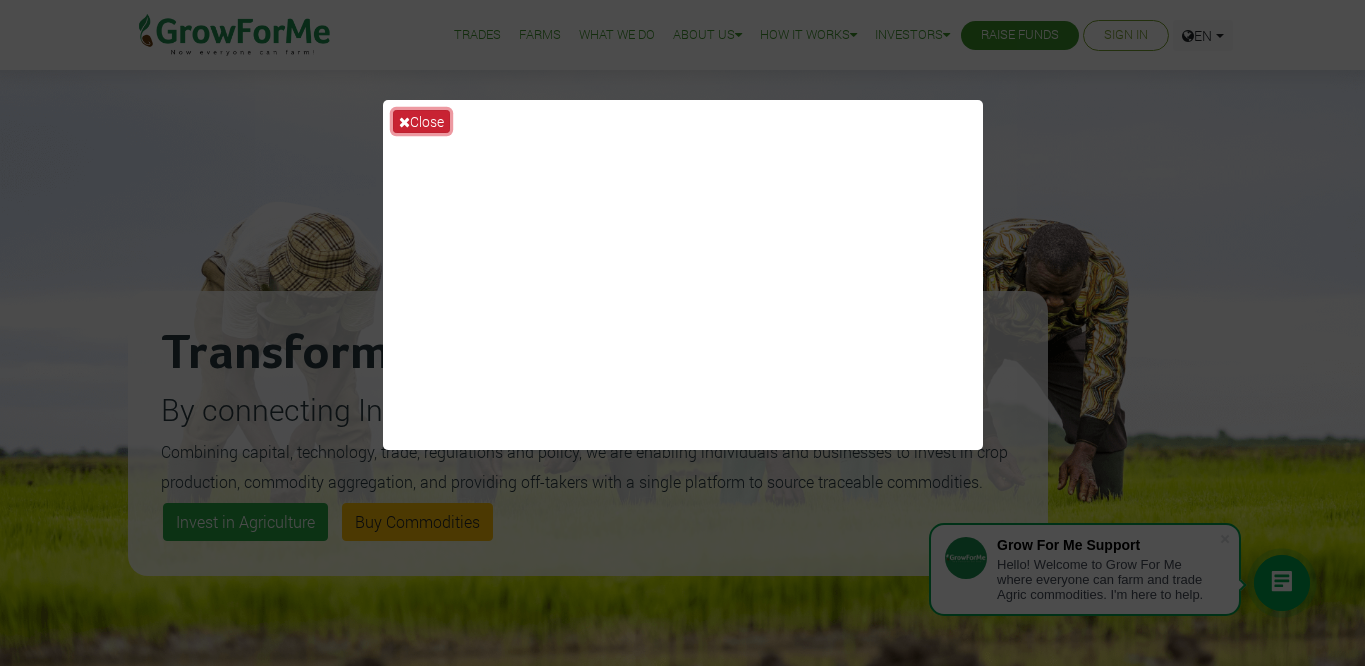 click at bounding box center [404, 122] 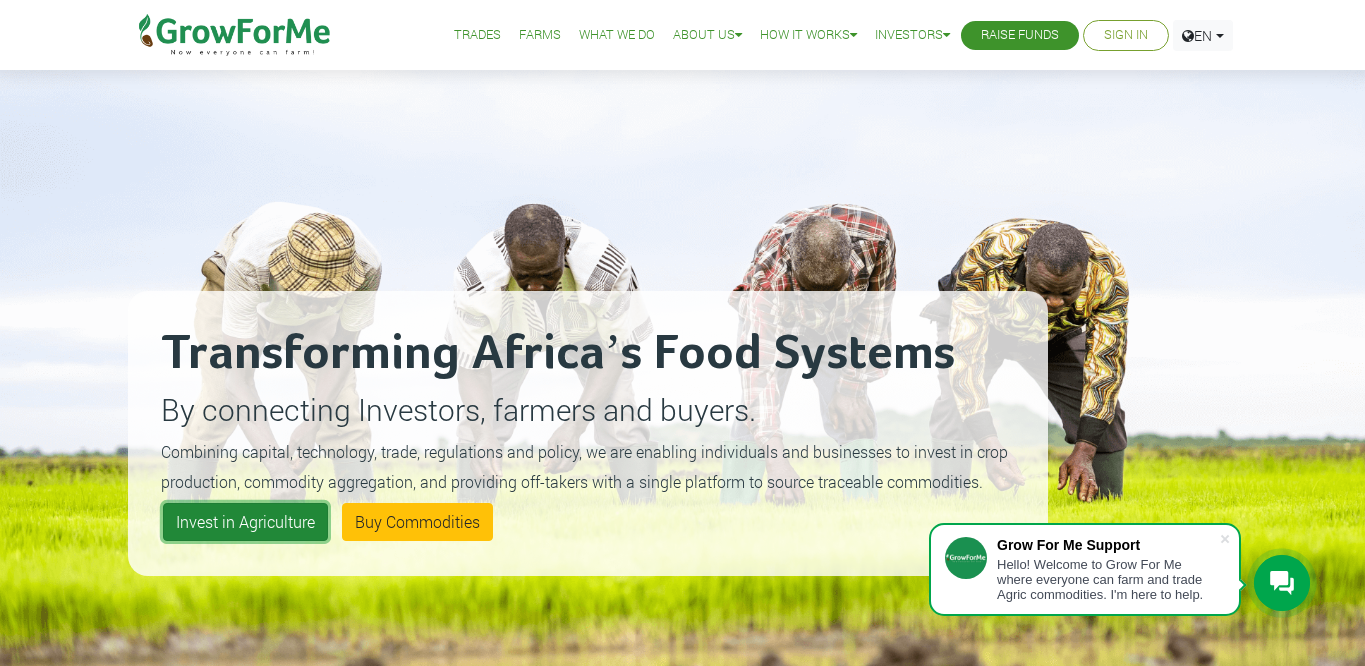 click on "Invest in Agriculture" at bounding box center (245, 522) 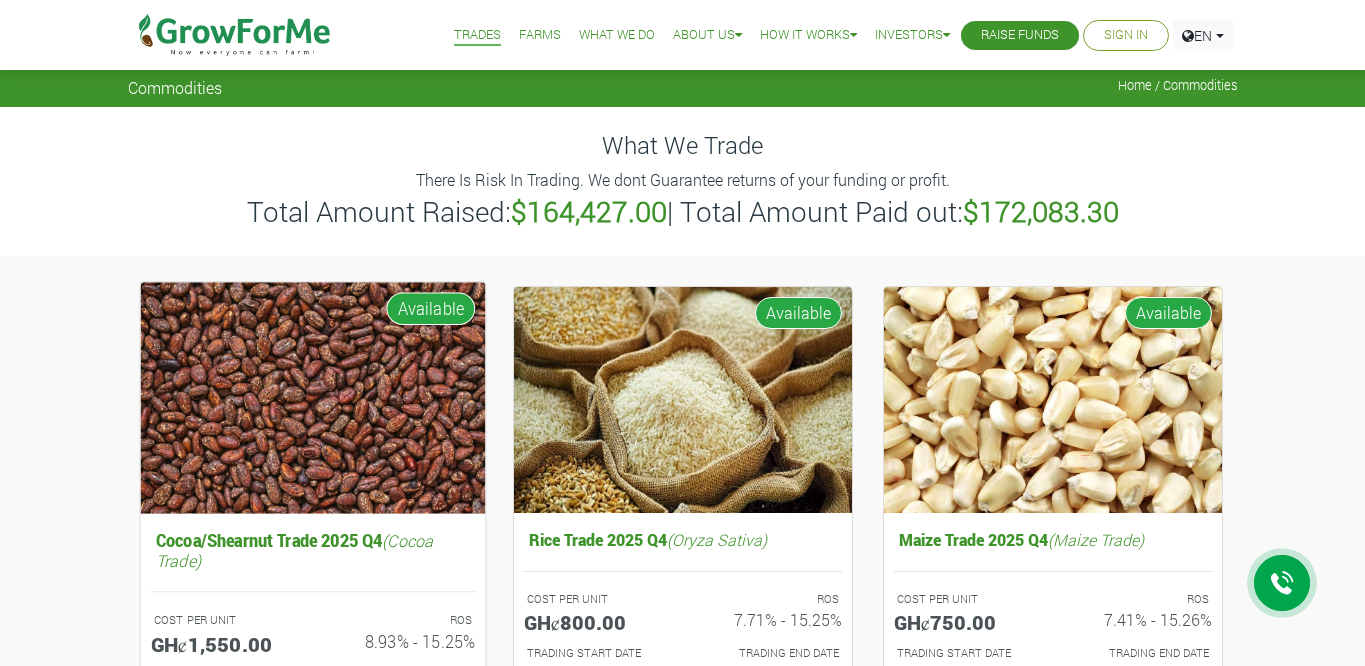 scroll, scrollTop: 0, scrollLeft: 0, axis: both 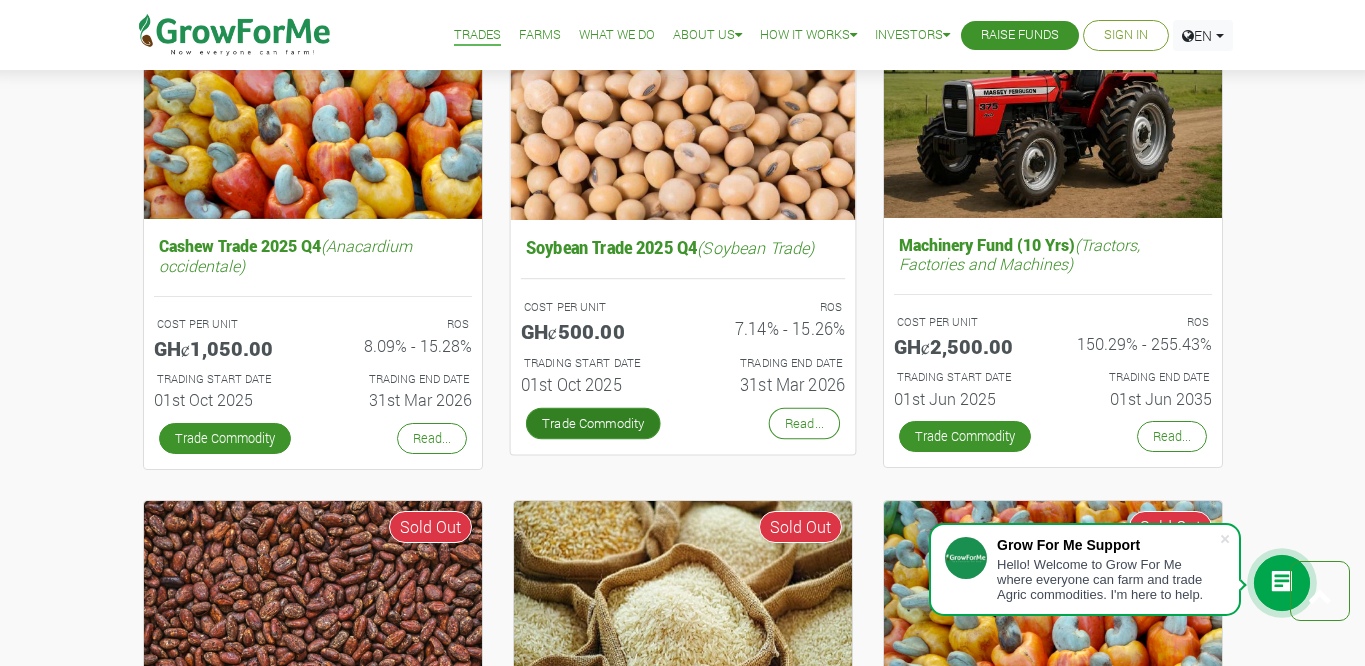 click on "Trade Commodity" at bounding box center (592, 423) 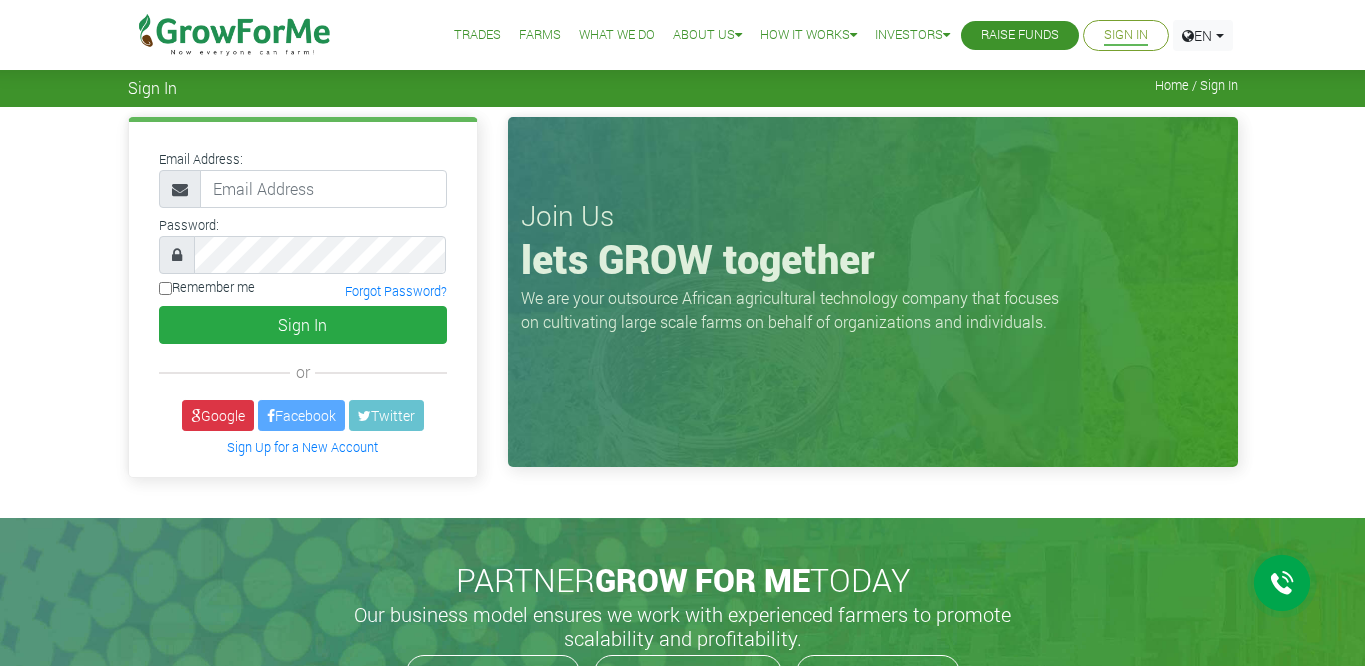 scroll, scrollTop: 0, scrollLeft: 0, axis: both 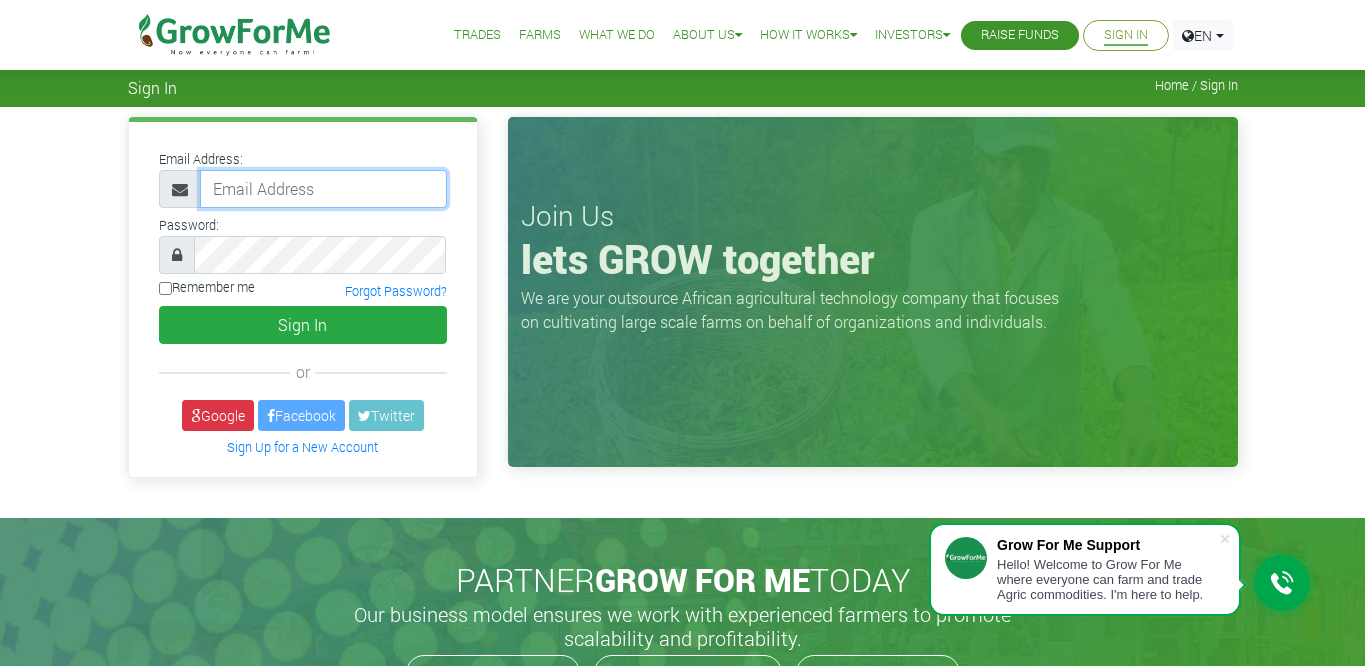click at bounding box center (323, 189) 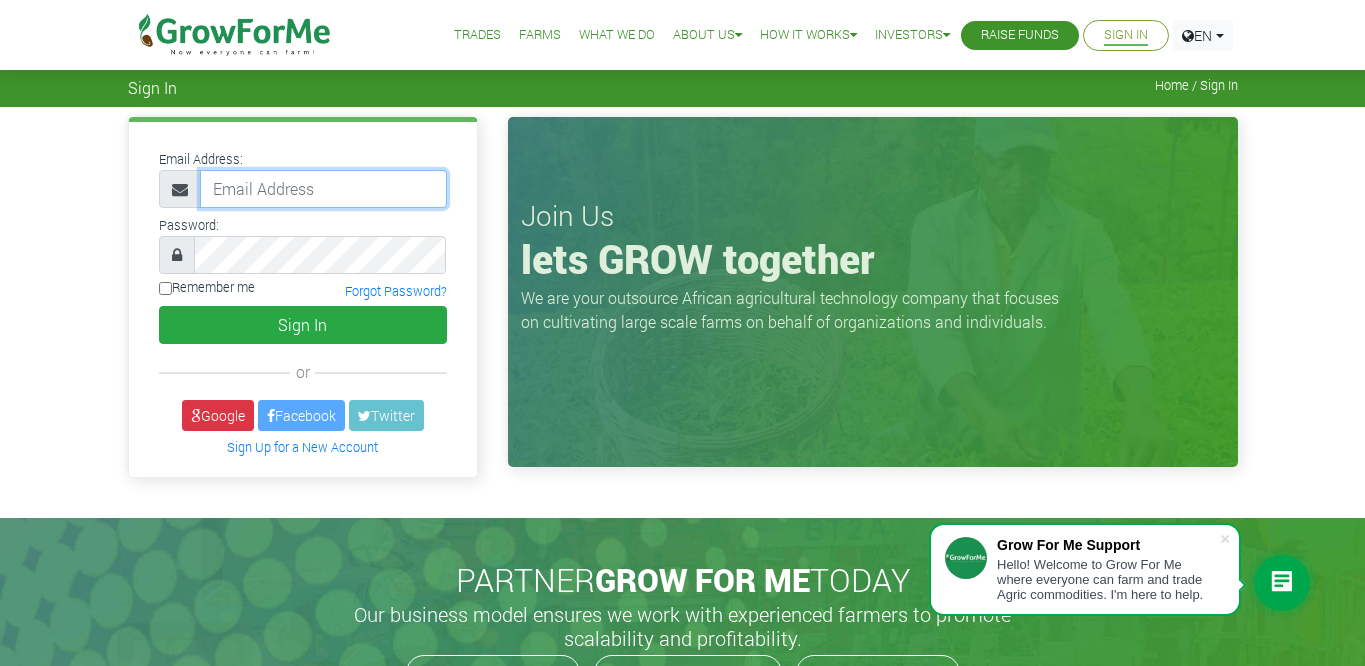 type on "0554599744@growforme.com" 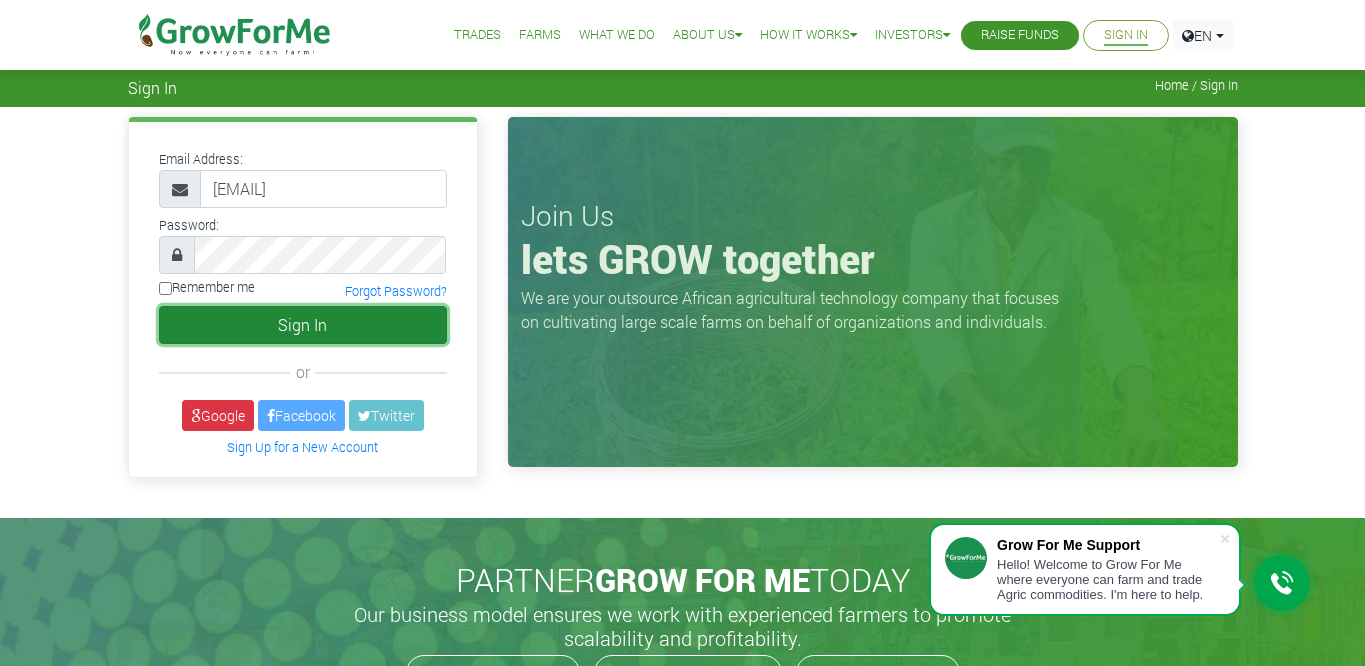 click on "Sign In" at bounding box center (303, 325) 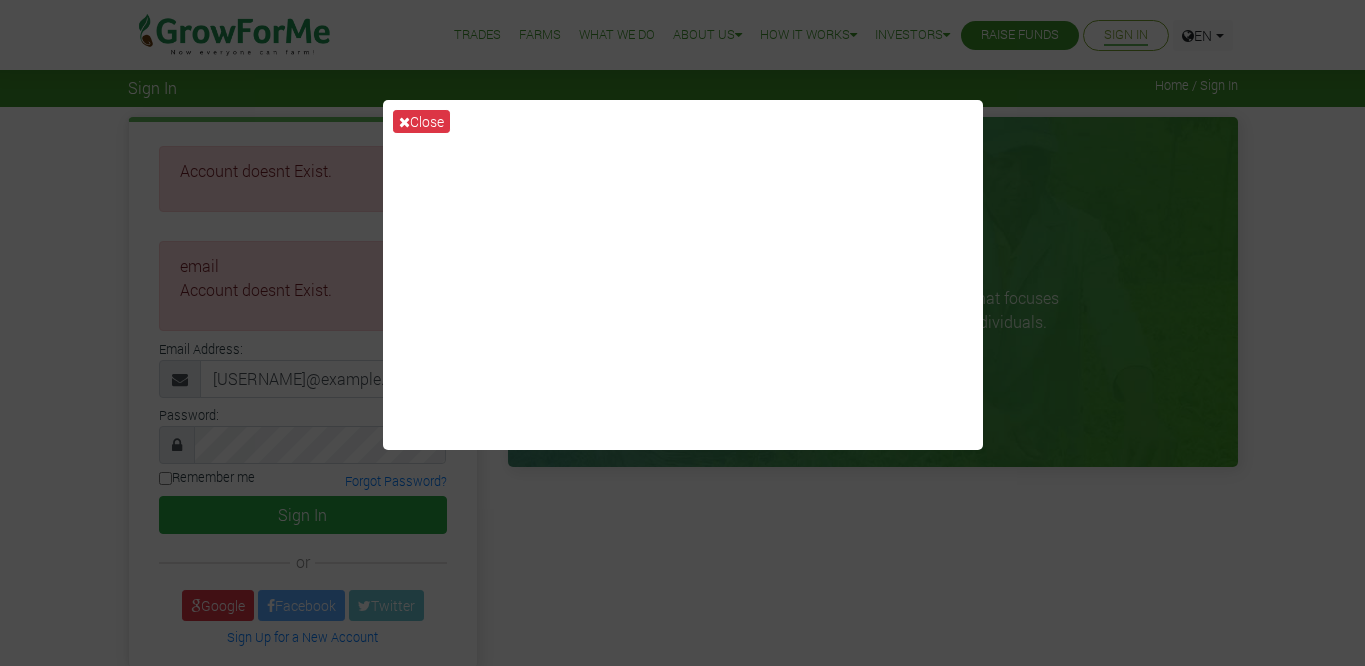 scroll, scrollTop: 0, scrollLeft: 0, axis: both 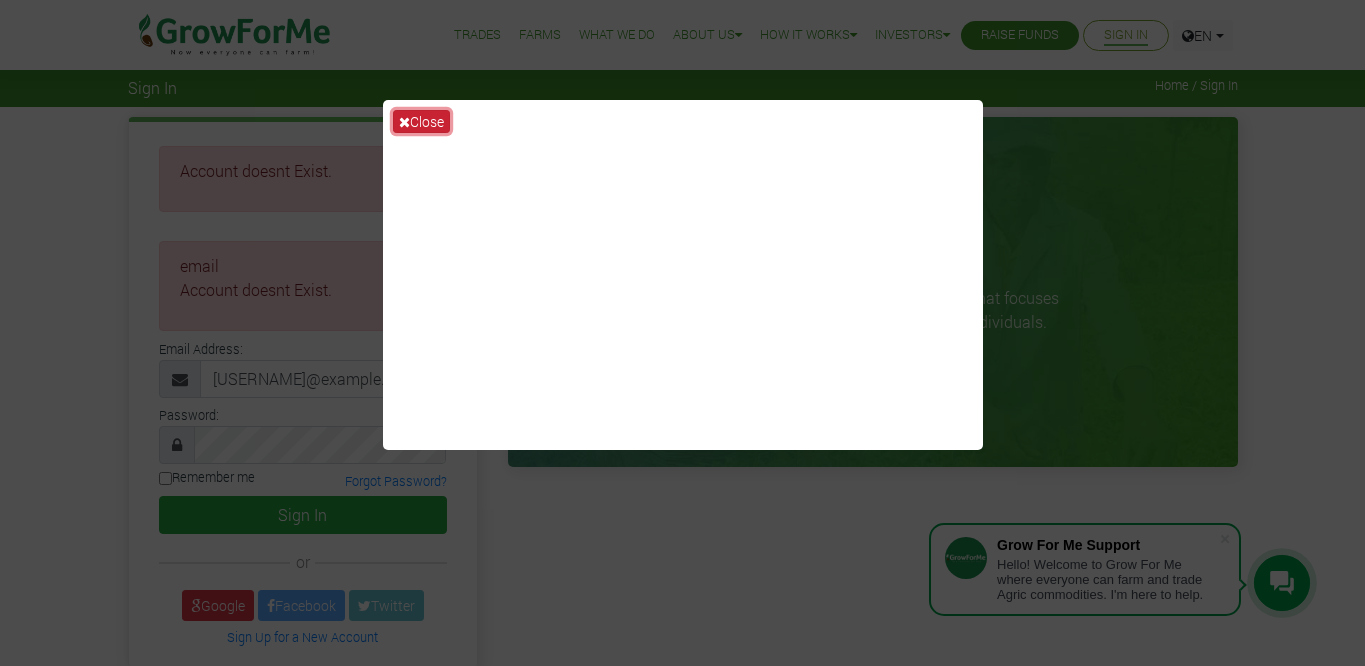 click at bounding box center (404, 122) 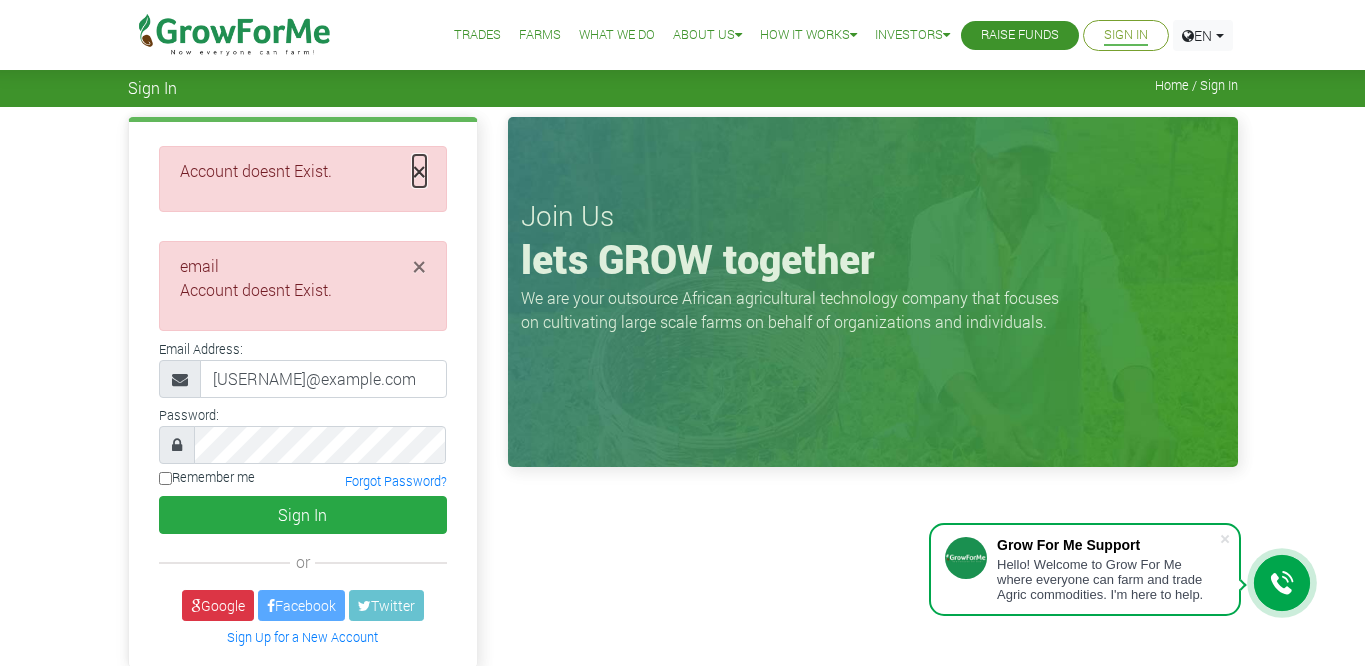 click on "×" at bounding box center [419, 171] 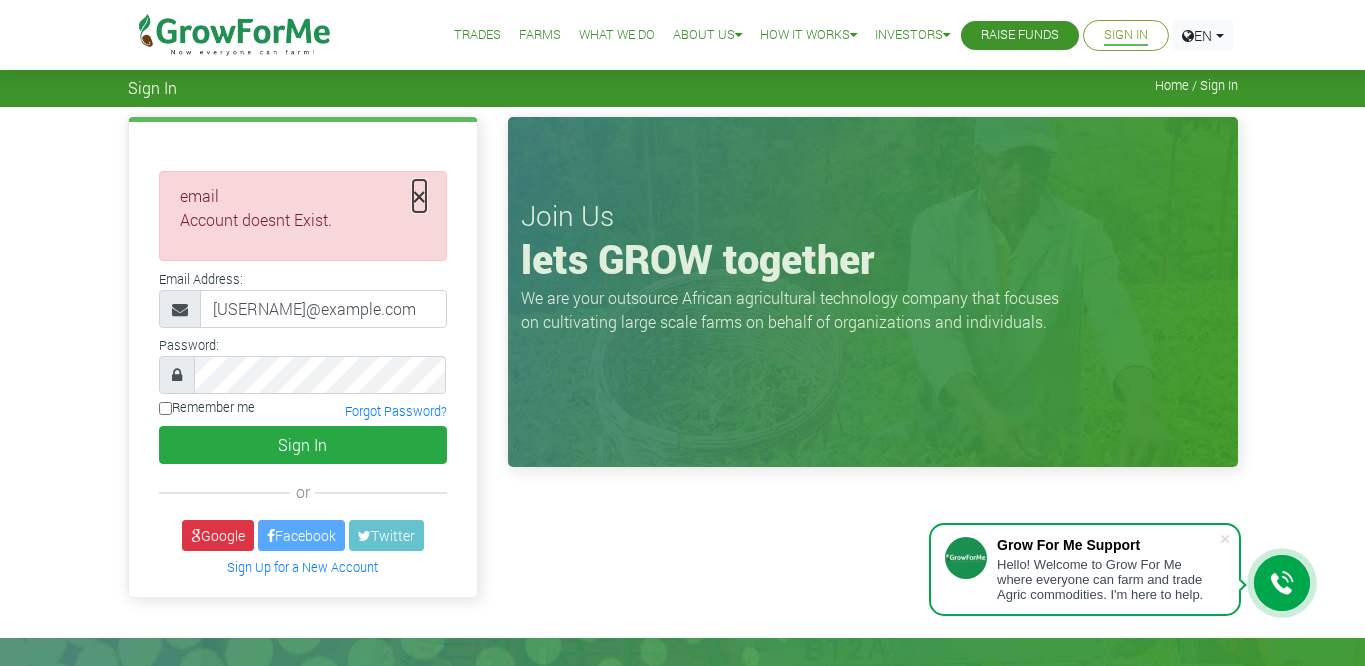 click on "×" at bounding box center (419, 196) 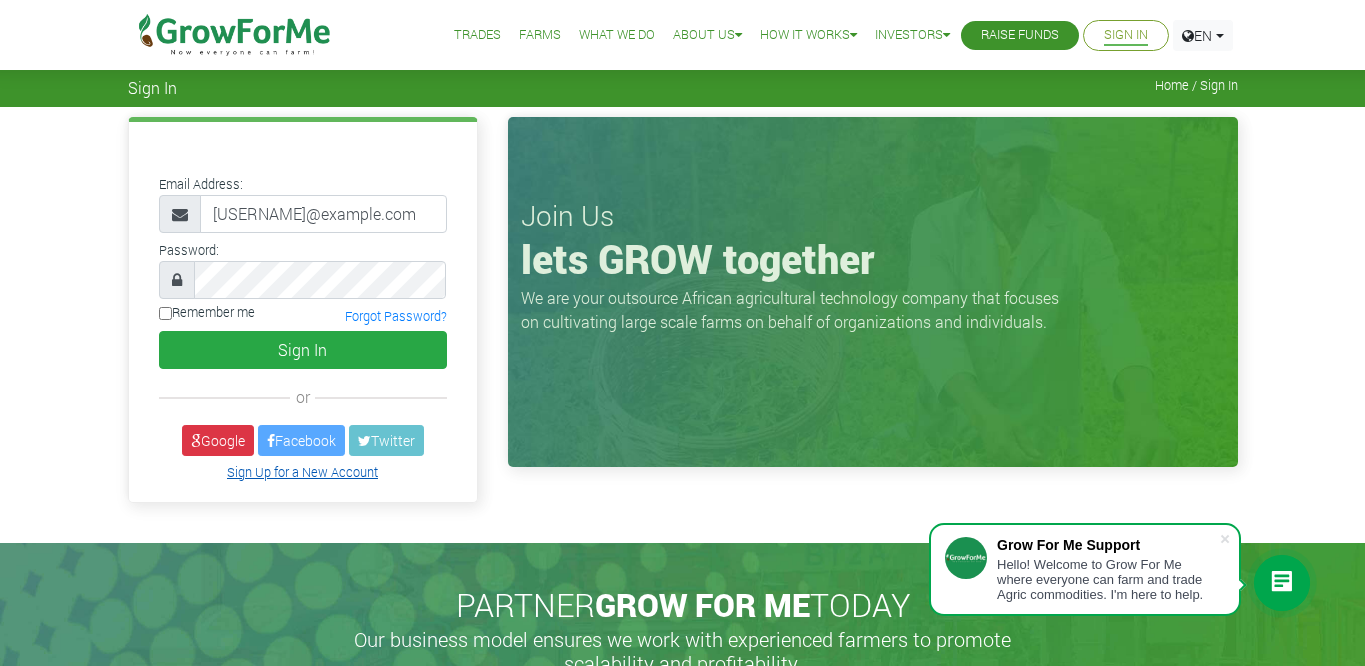 click on "Sign Up for a New Account" at bounding box center (302, 472) 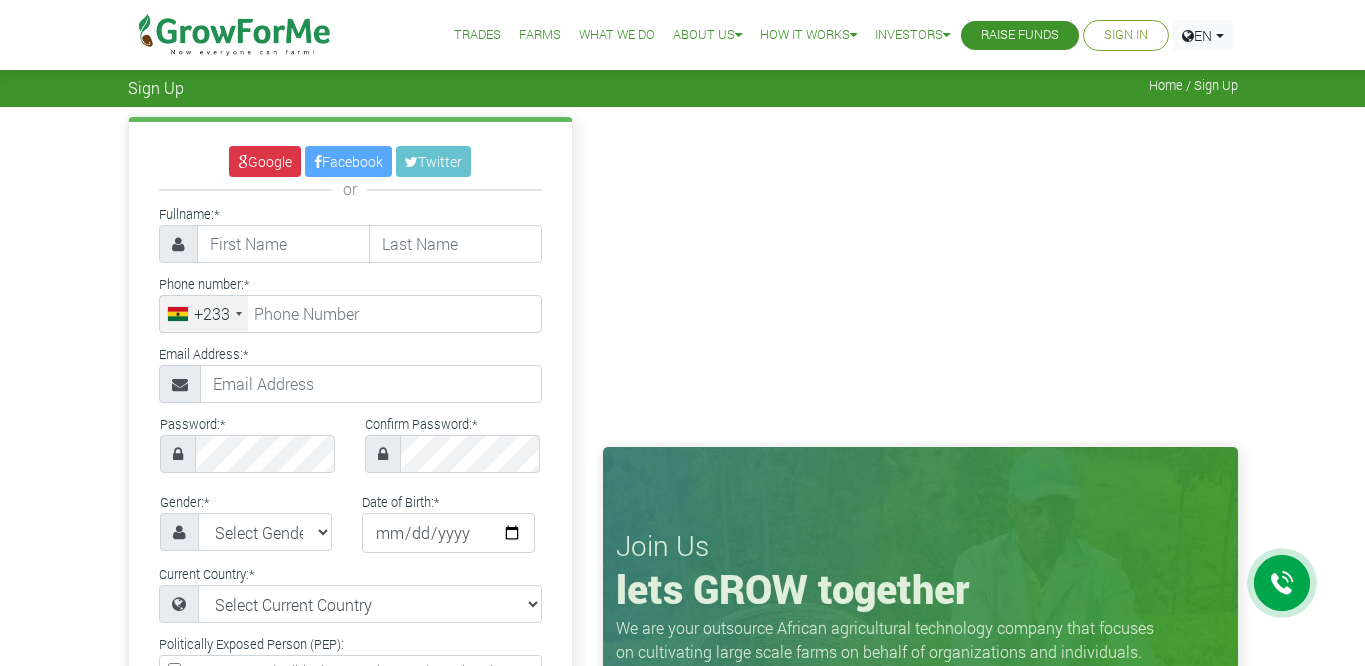 scroll, scrollTop: 0, scrollLeft: 0, axis: both 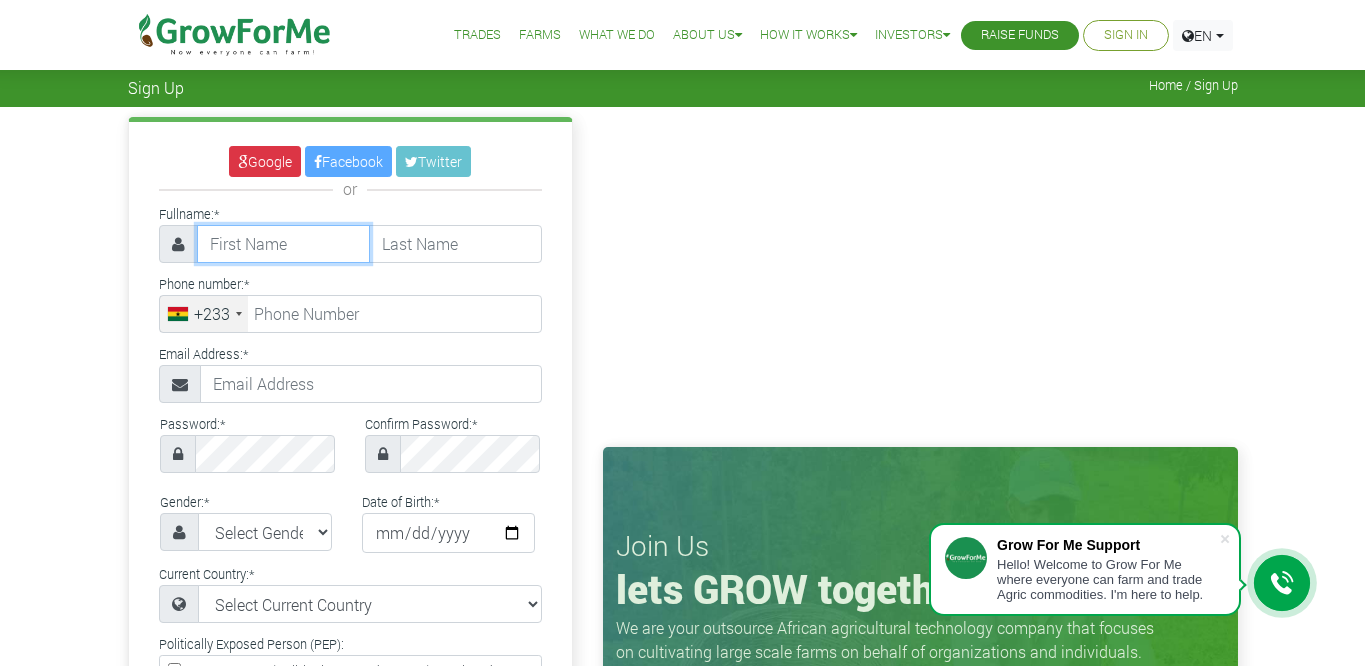 click at bounding box center [283, 244] 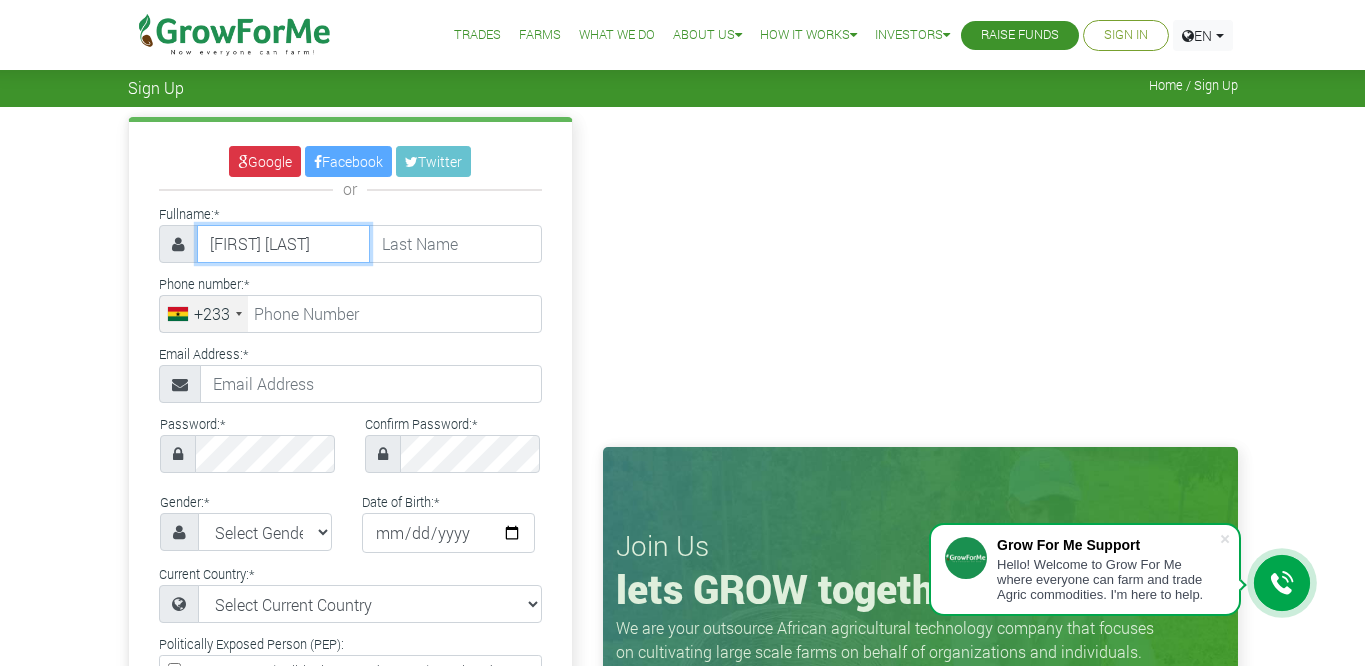 scroll, scrollTop: 0, scrollLeft: 1, axis: horizontal 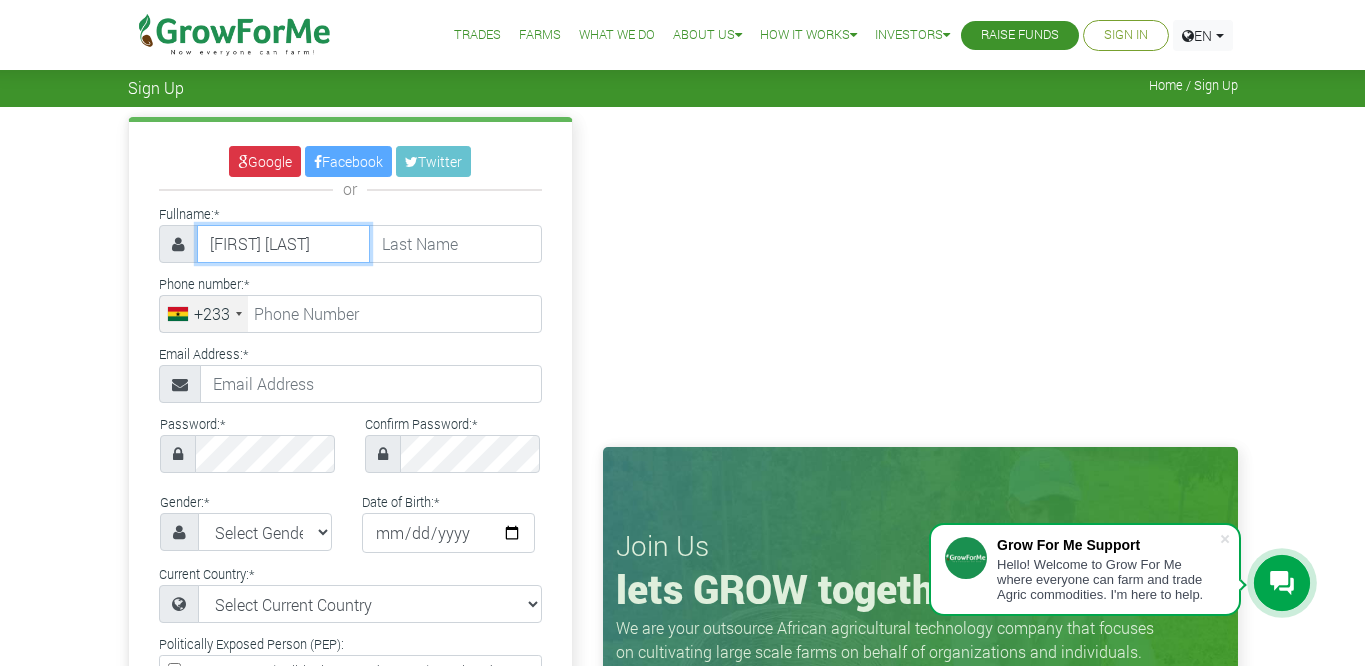 drag, startPoint x: 263, startPoint y: 243, endPoint x: 371, endPoint y: 250, distance: 108.226616 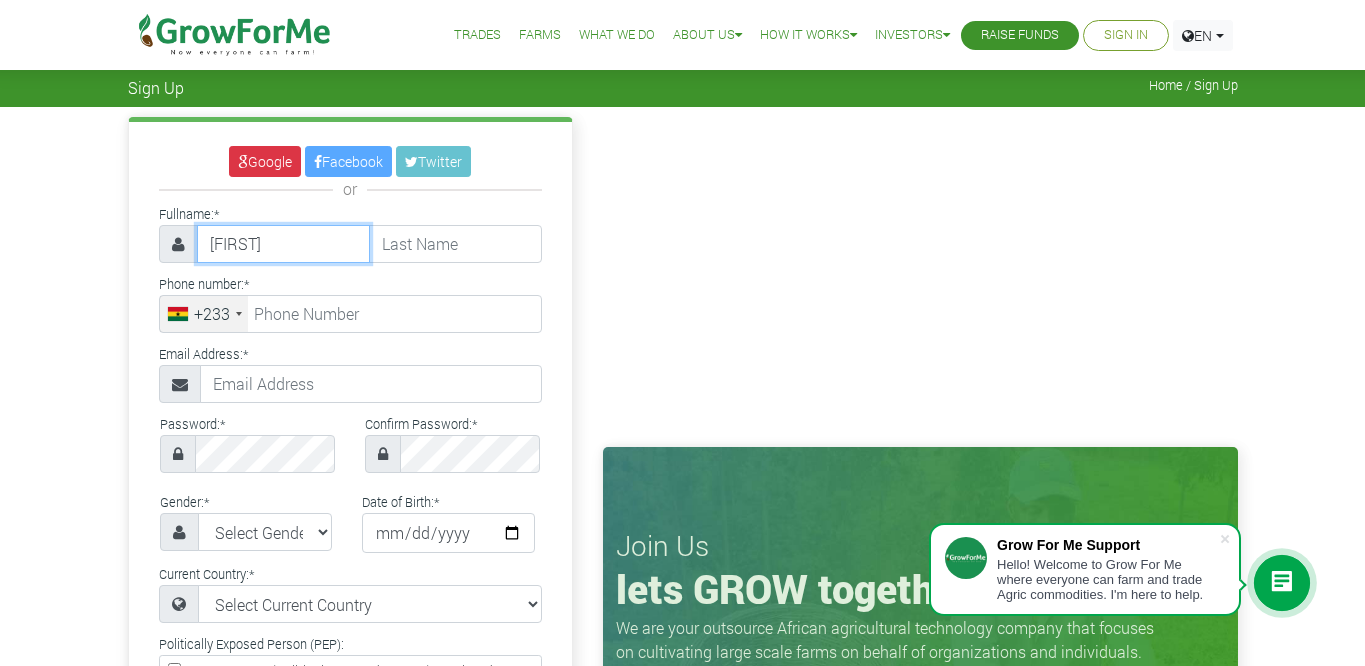scroll, scrollTop: 0, scrollLeft: 0, axis: both 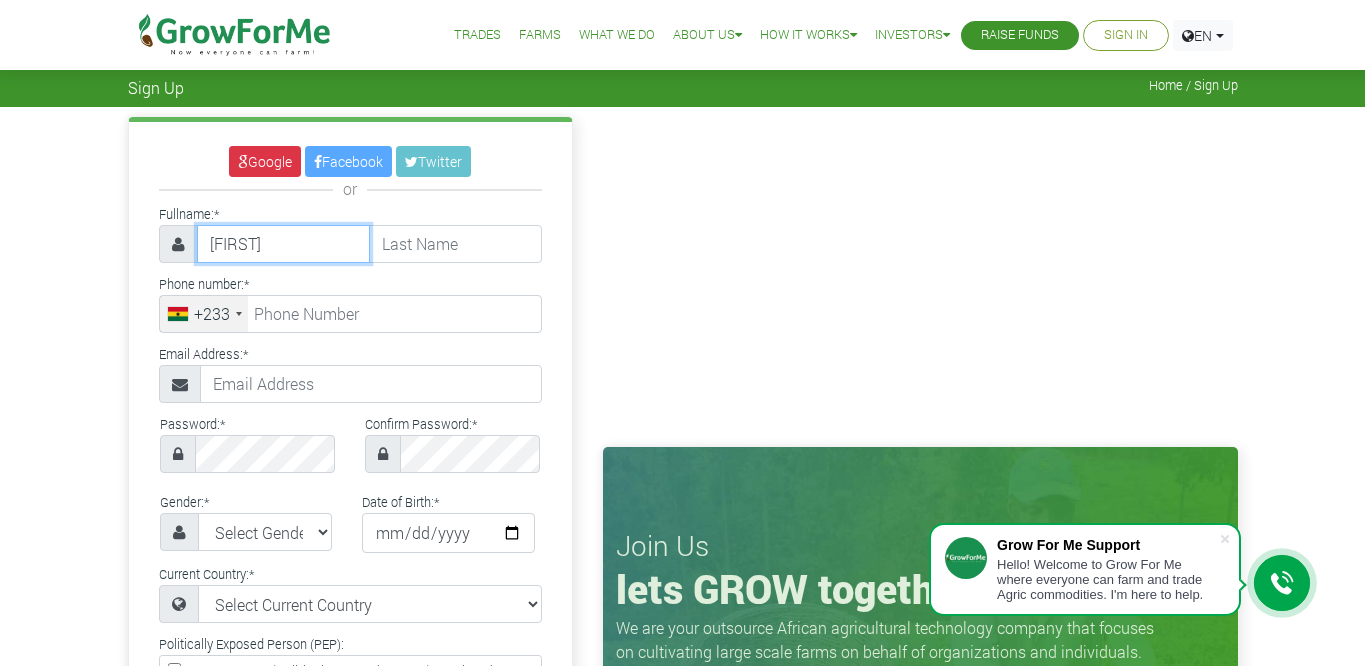 type on "[FIRST]" 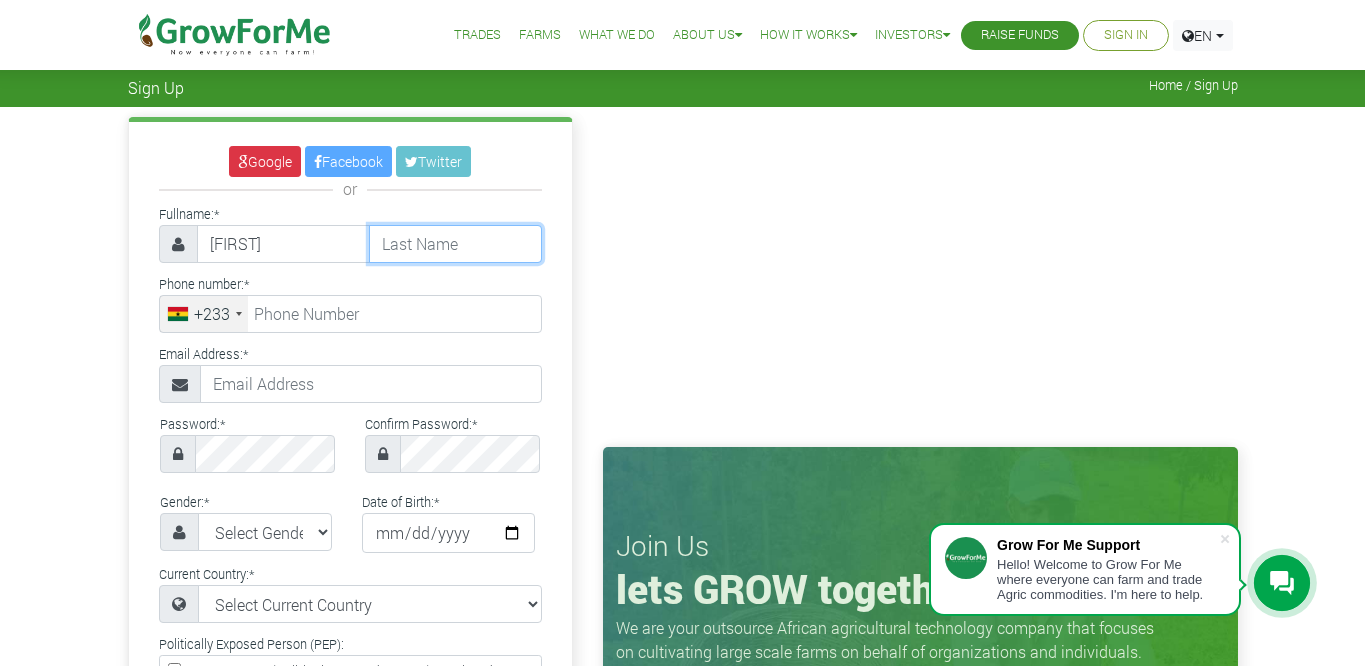 click at bounding box center [455, 244] 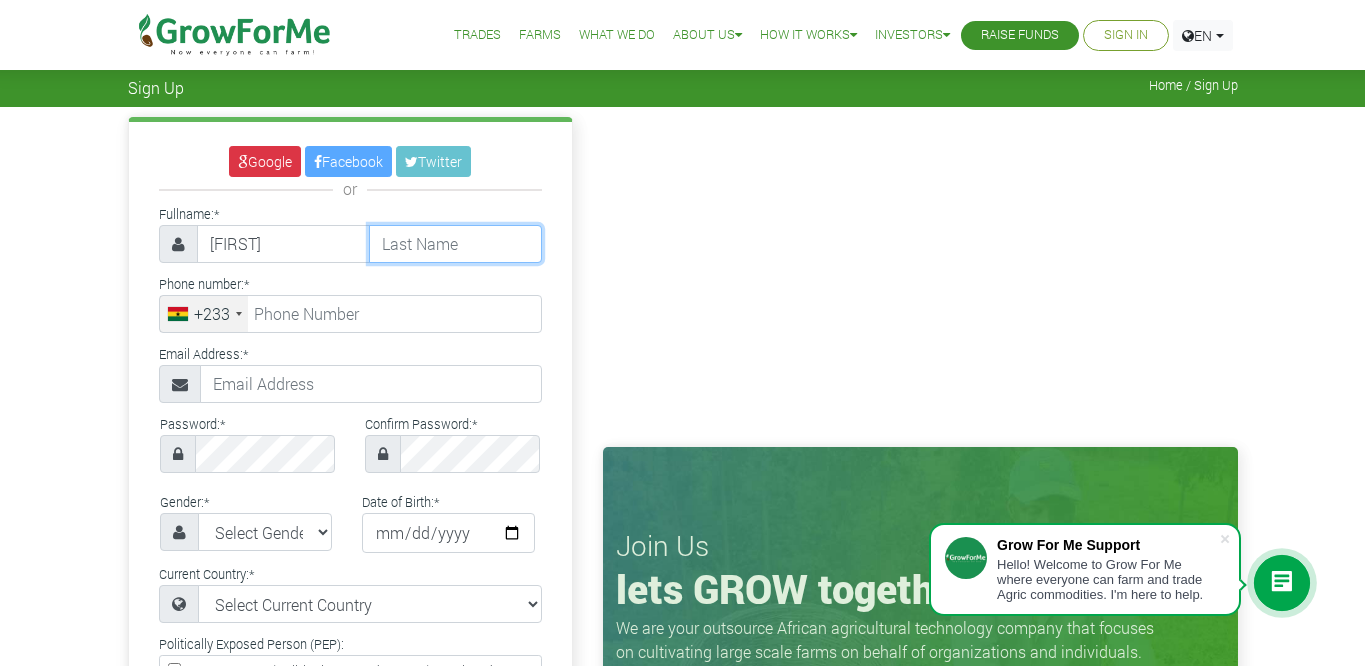 paste on "[LAST] [LAST]" 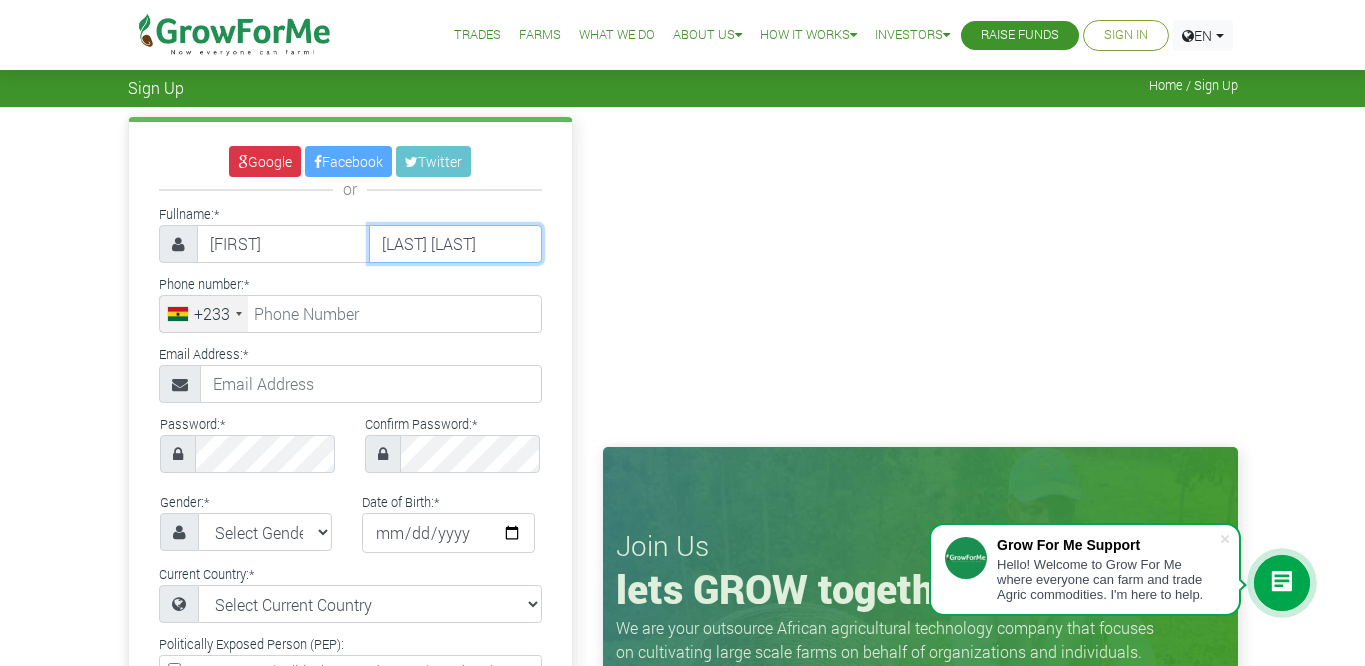 type on "[LAST] [LAST]" 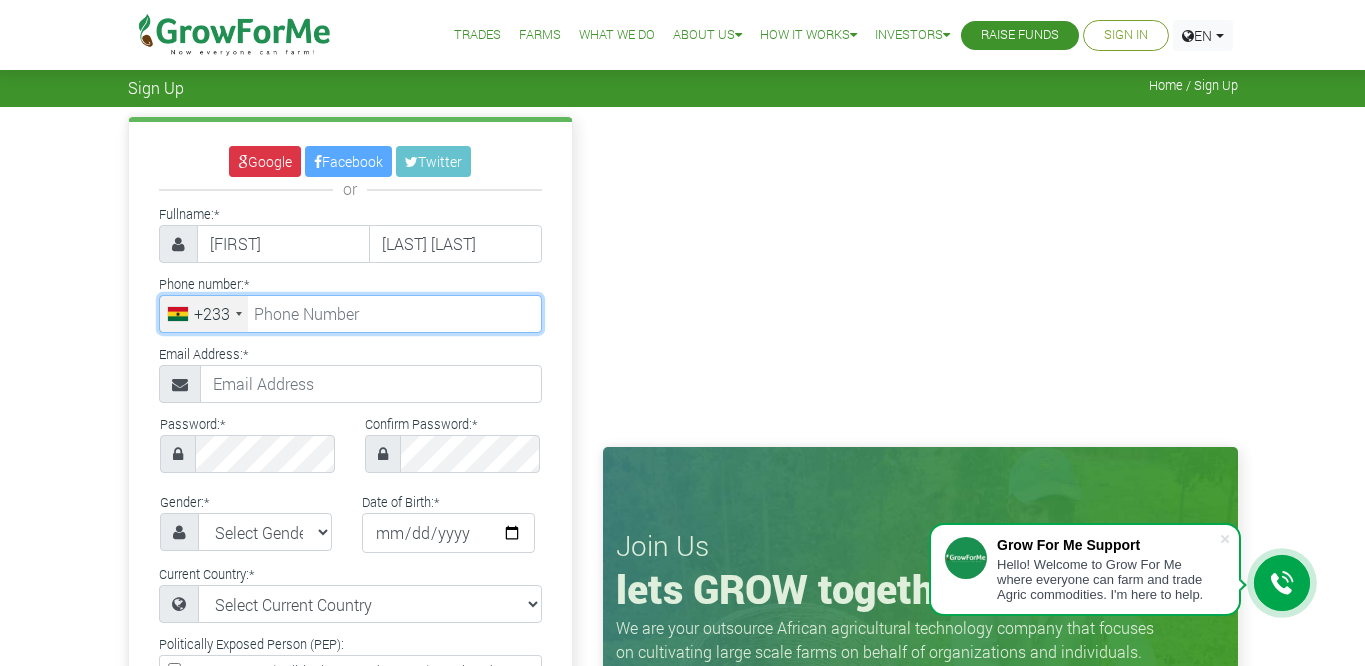 click at bounding box center (350, 314) 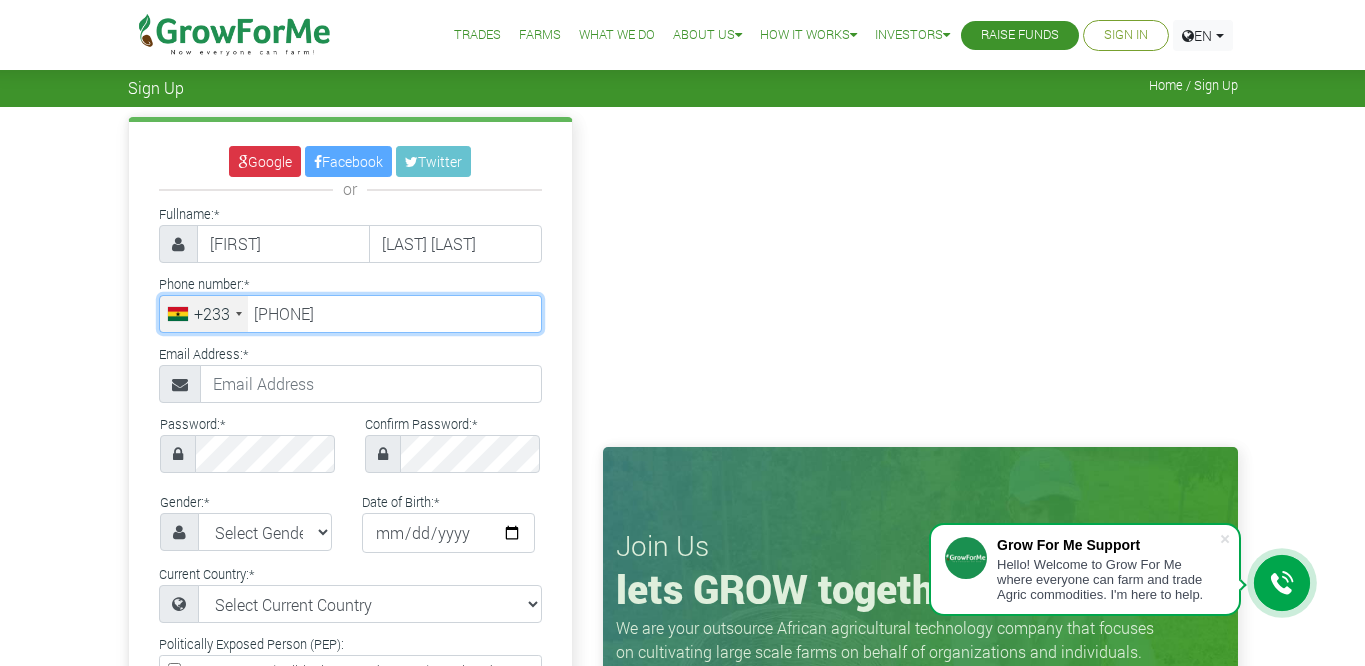 type on "[PHONE]" 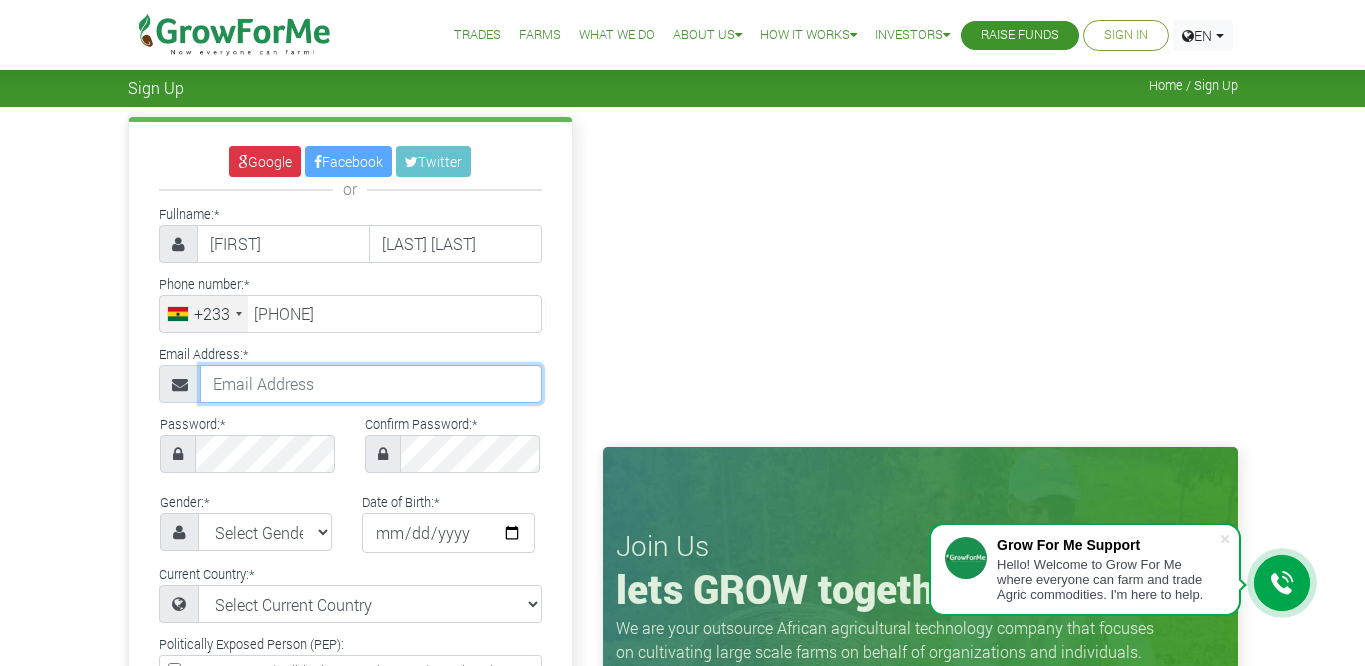 click at bounding box center [371, 384] 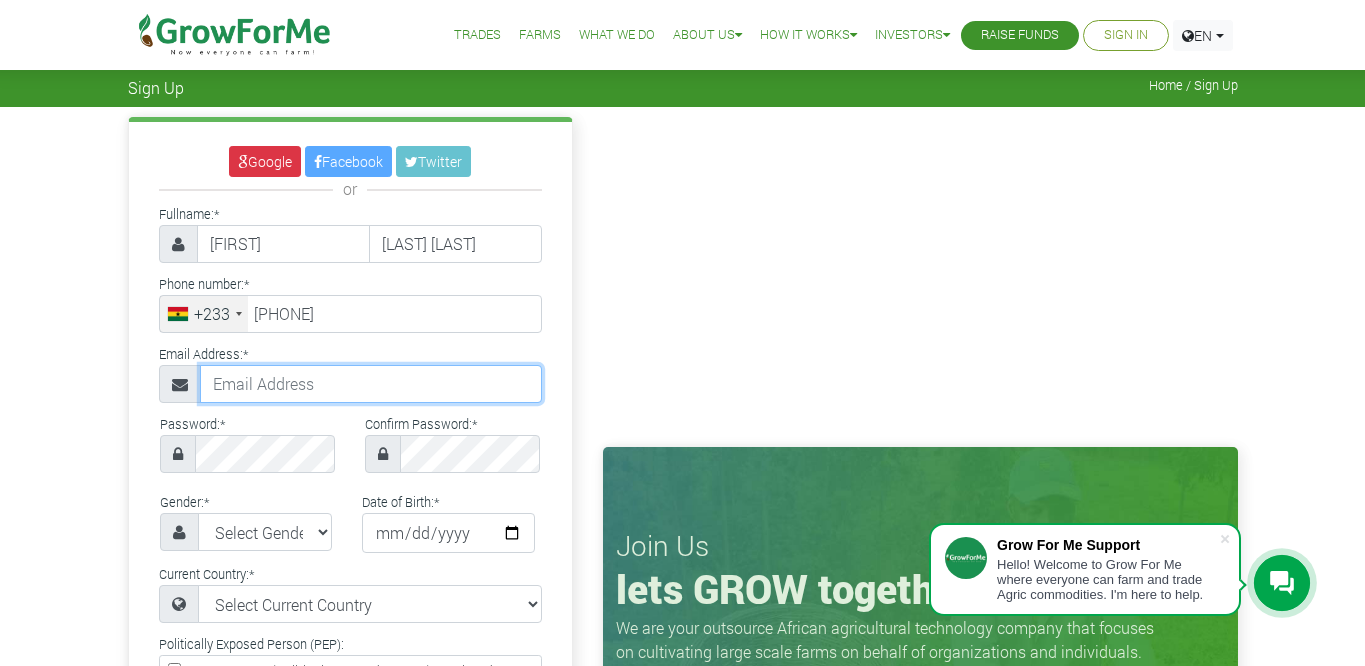 type on "[EMAIL]" 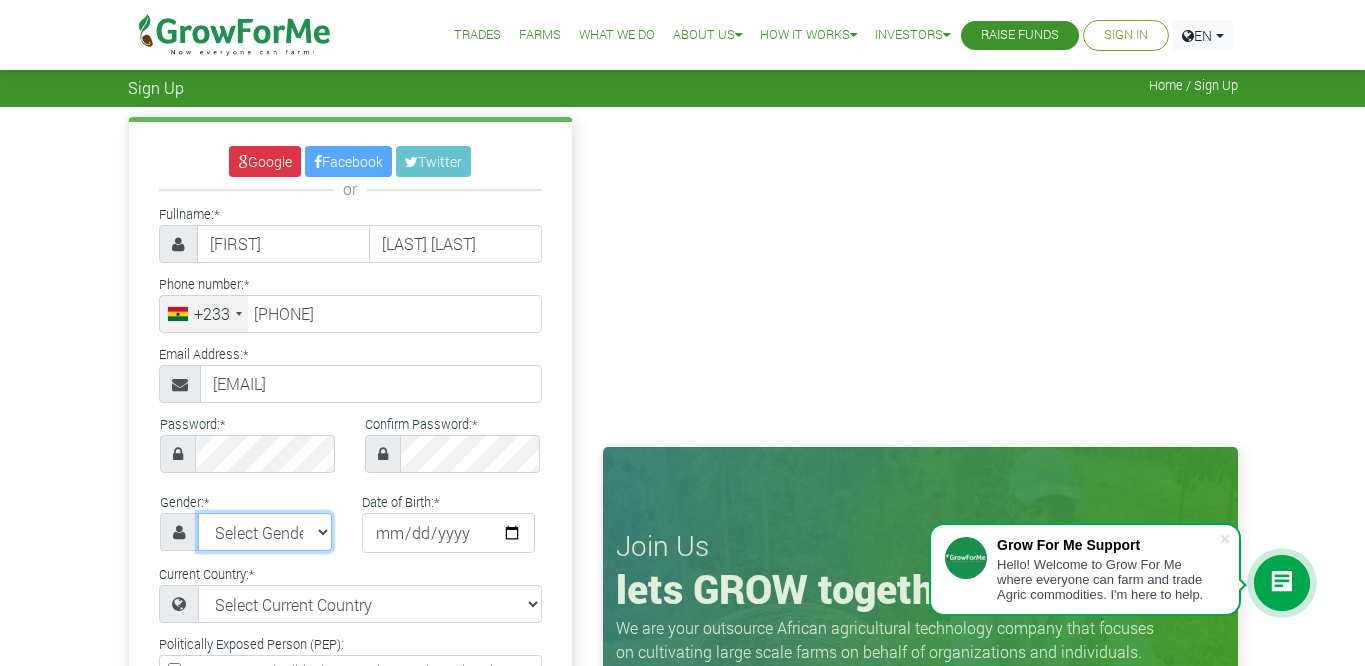 click on "Select Gender
Female
Male" at bounding box center [265, 532] 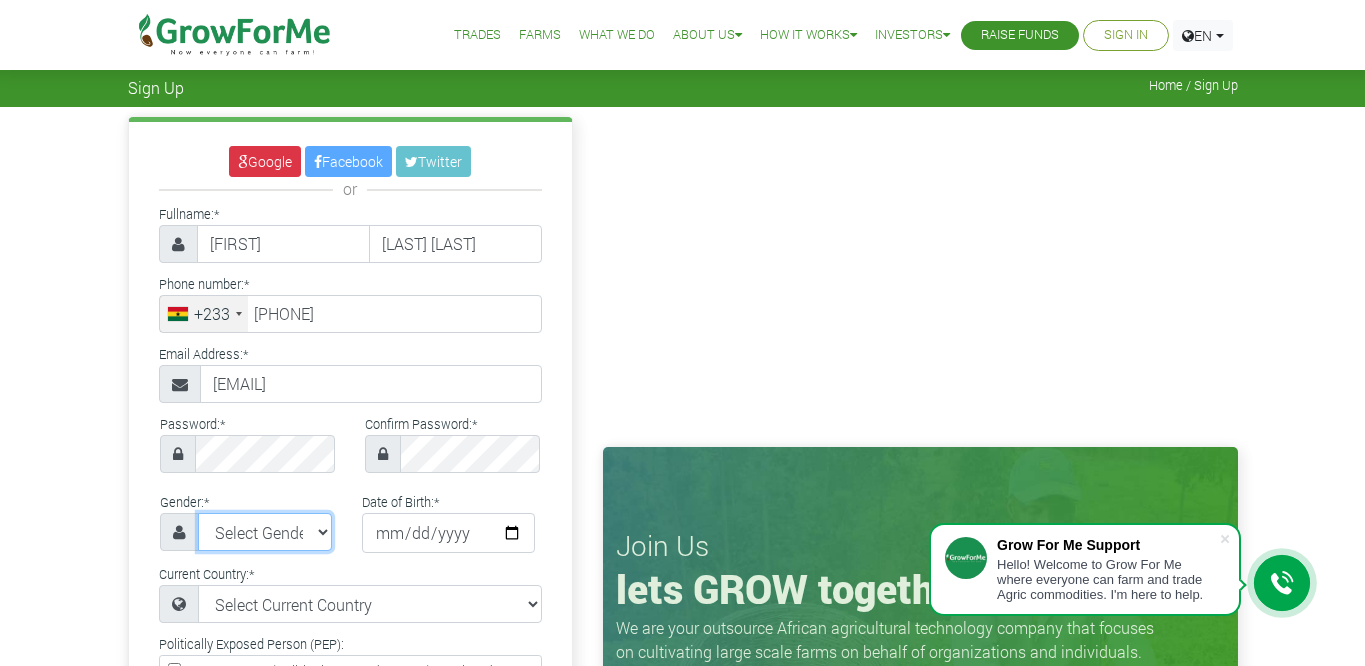 select on "Male" 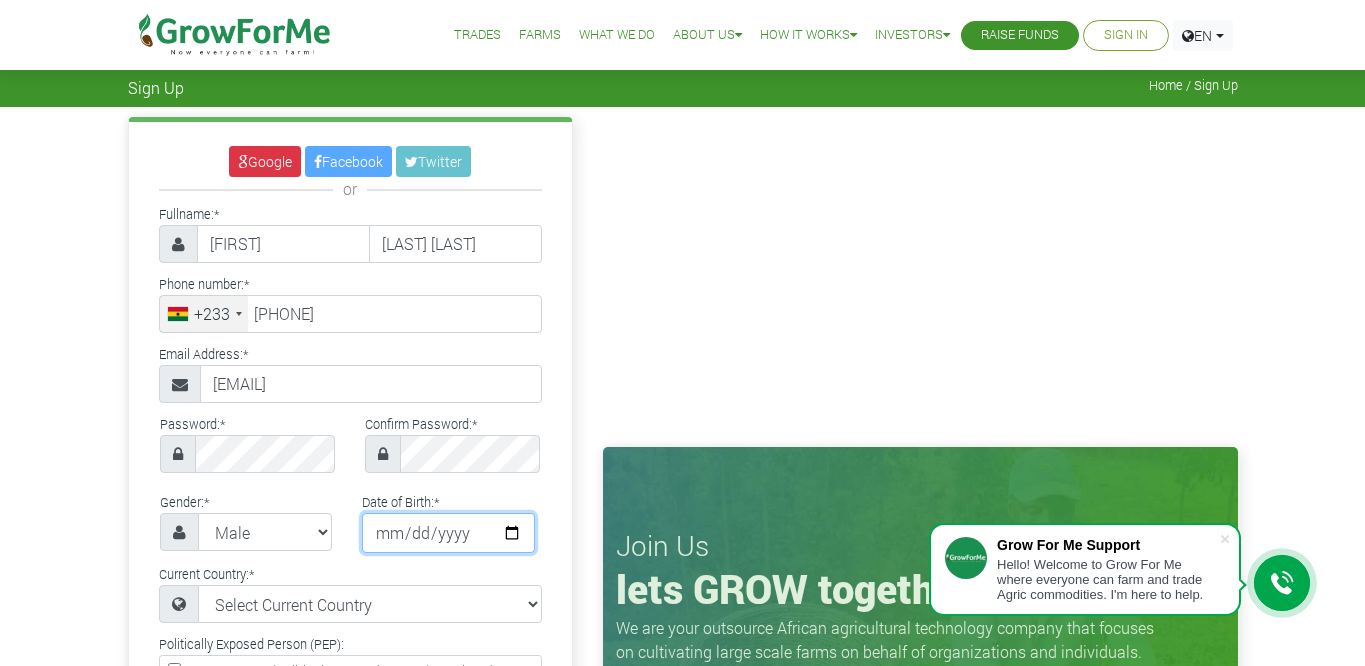 click at bounding box center (448, 533) 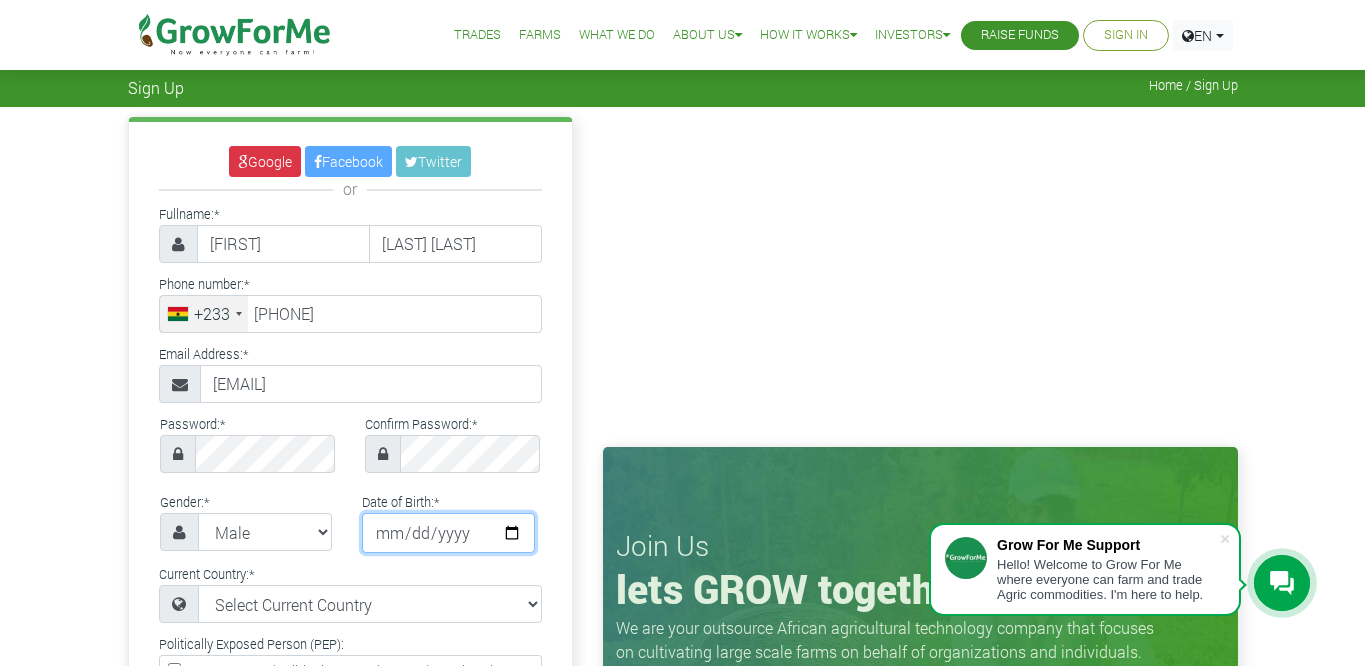 type on "[DATE]" 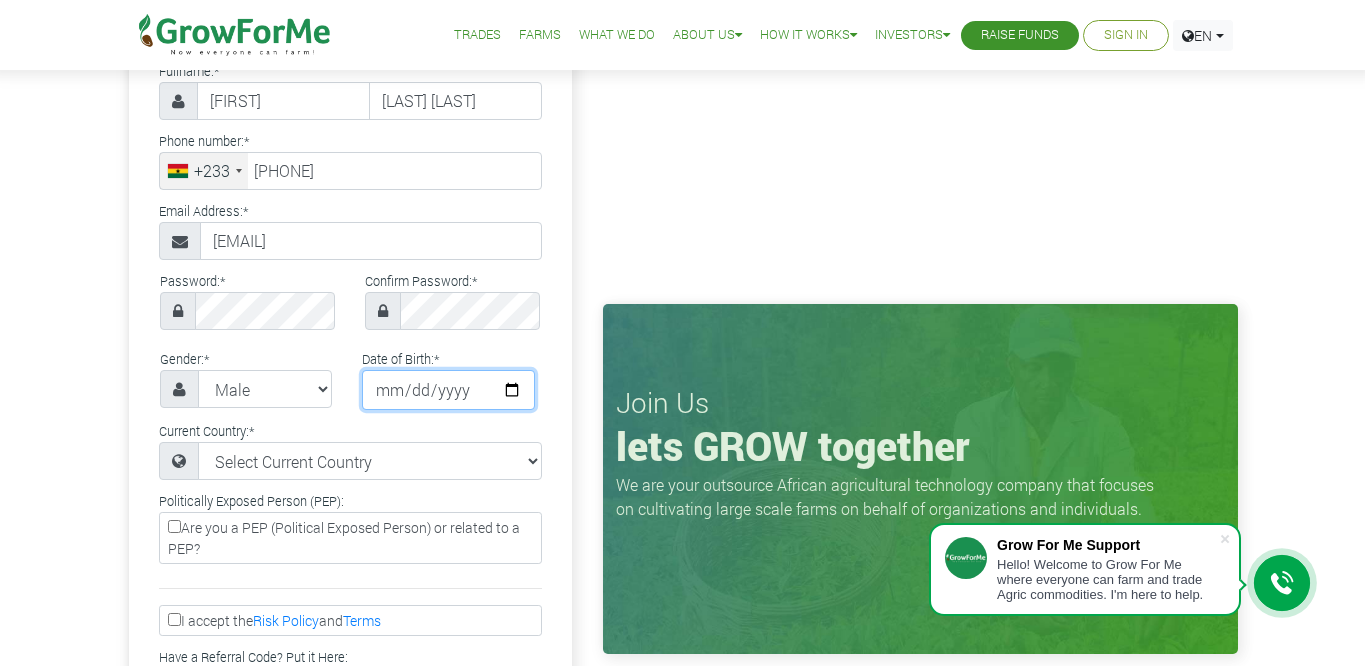 scroll, scrollTop: 145, scrollLeft: 0, axis: vertical 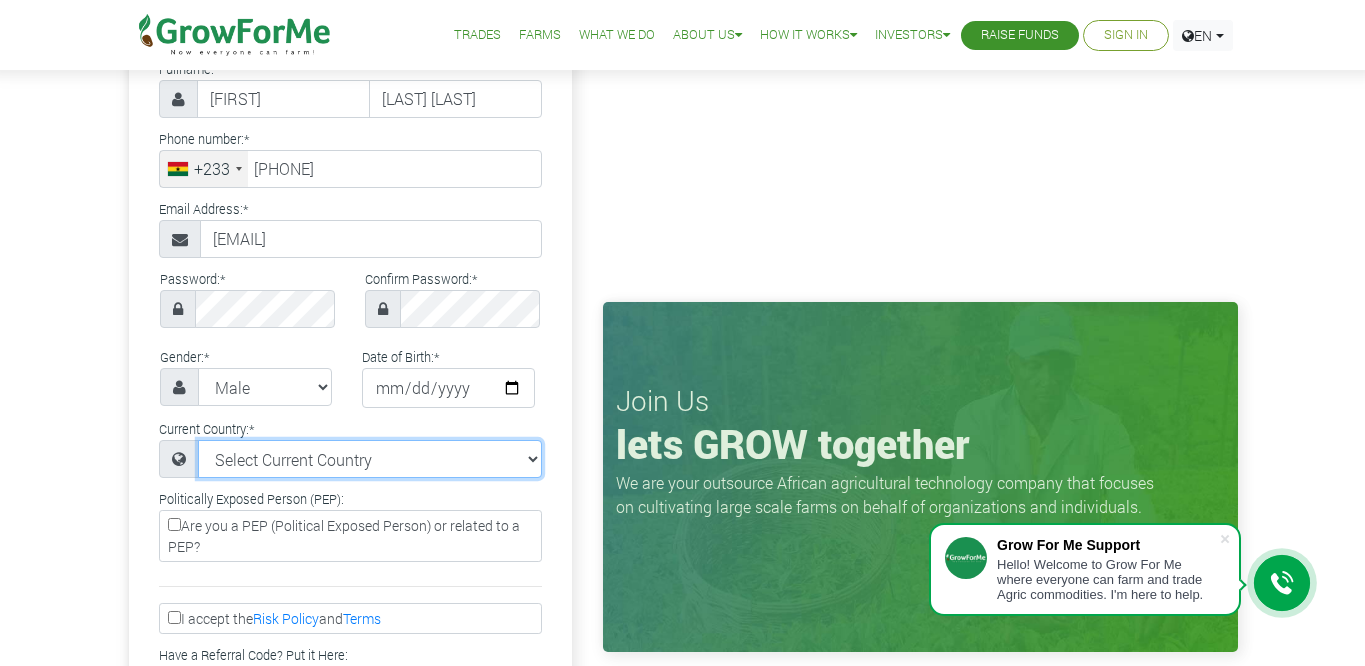 click on "Select Current Country
Afghanistan
Albania
Algeria
American Samoa
Andorra
Angola
Anguilla
Antigua & Barbuda
Argentina
Armenia
Aruba
Australia
Austria
Azerbaijan
Bahamas
Benin" at bounding box center (370, 459) 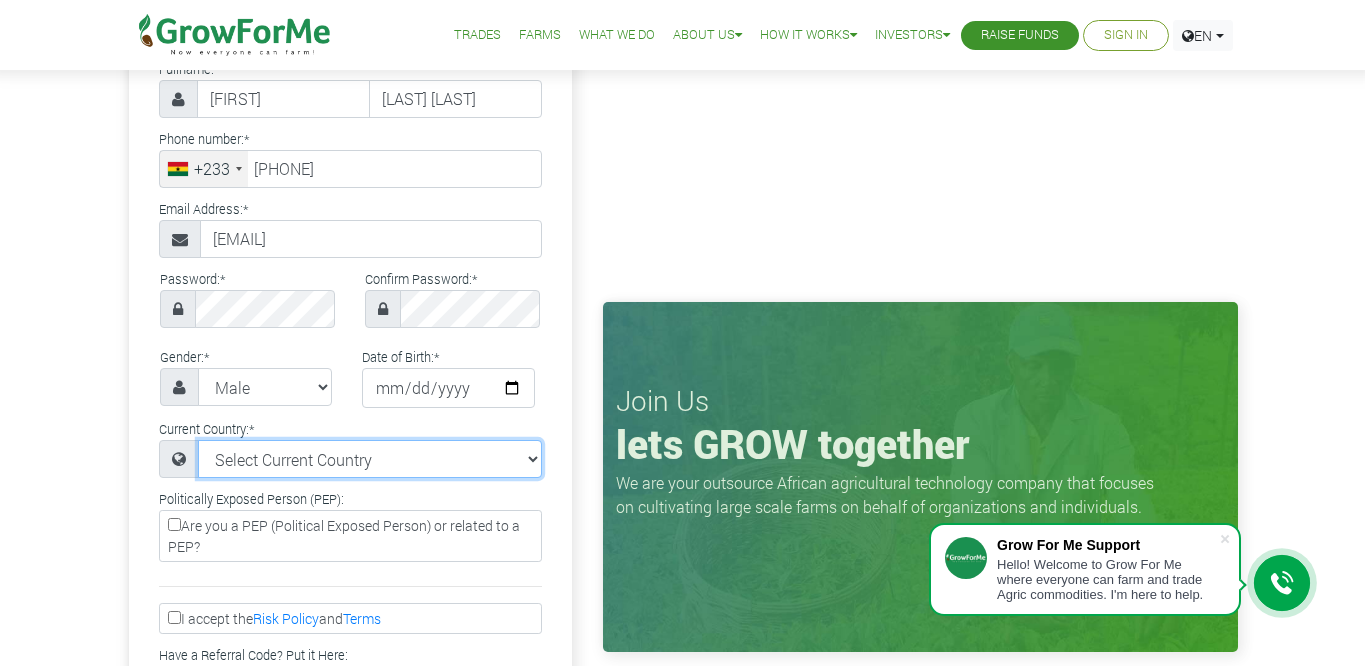 select on "Ghana" 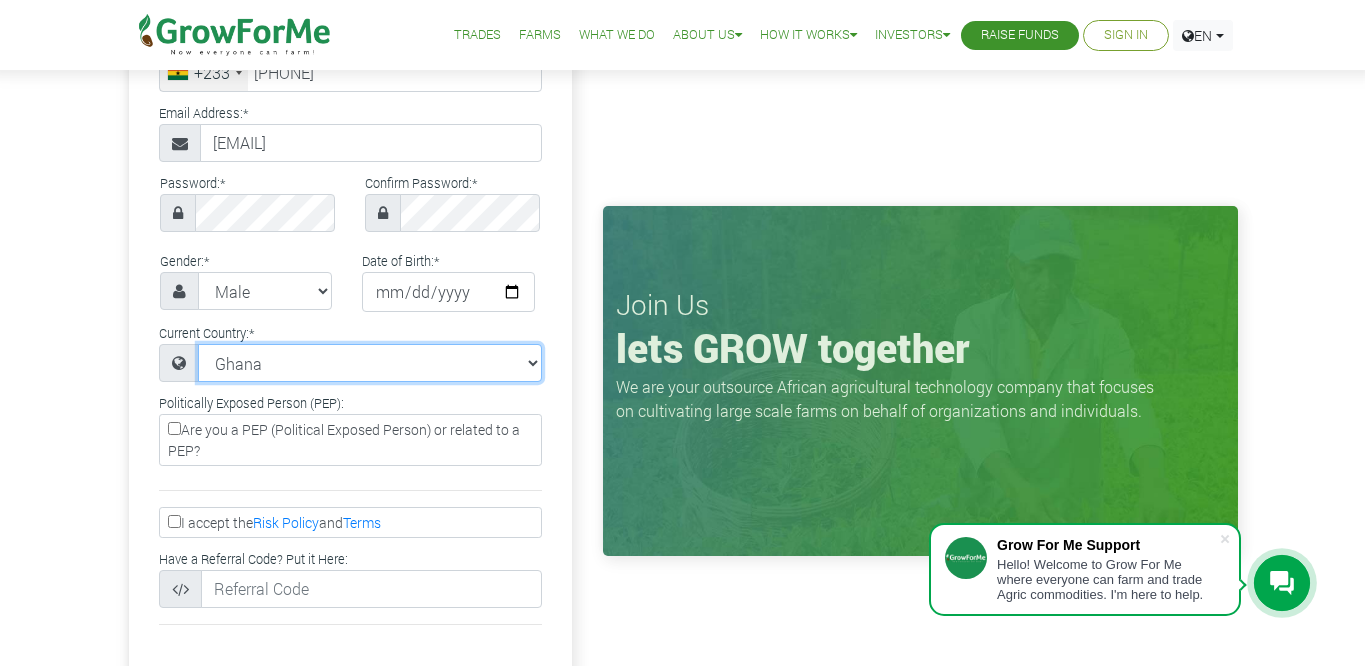 scroll, scrollTop: 248, scrollLeft: 0, axis: vertical 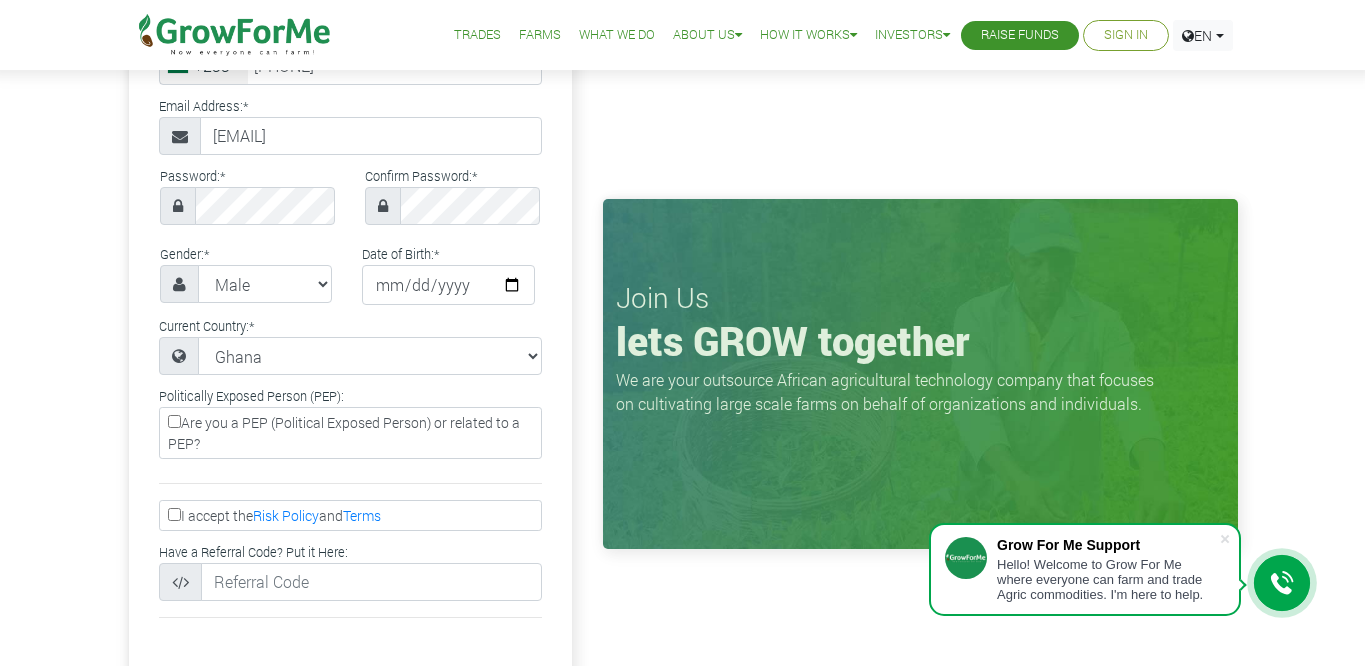 click on "I accept the   Risk Policy    and  Terms" at bounding box center [174, 514] 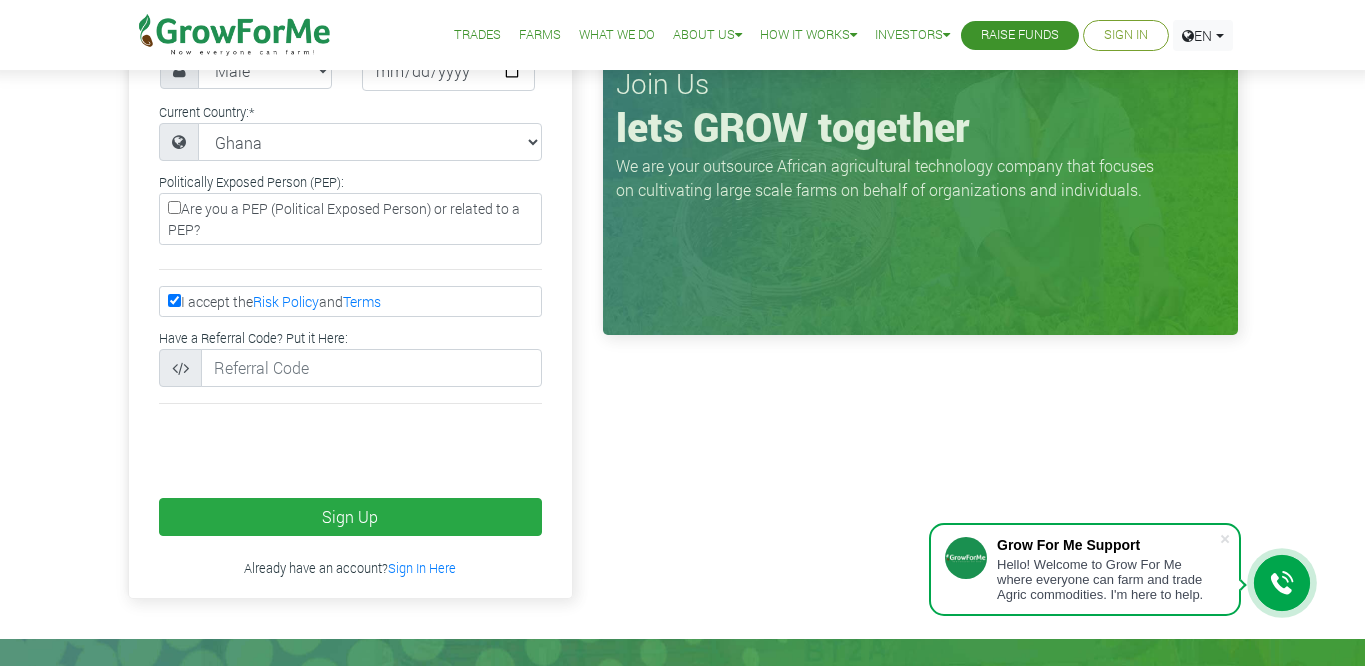 scroll, scrollTop: 477, scrollLeft: 0, axis: vertical 